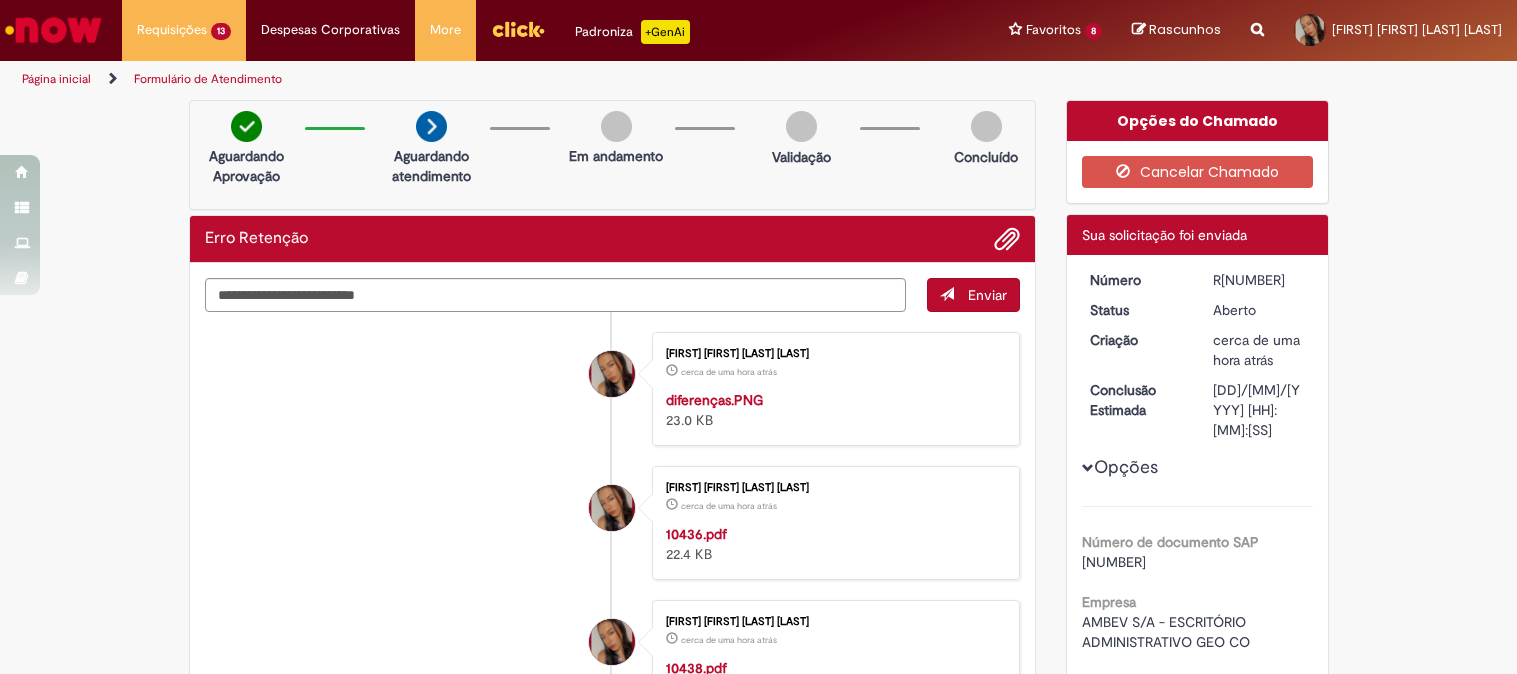 scroll, scrollTop: 0, scrollLeft: 0, axis: both 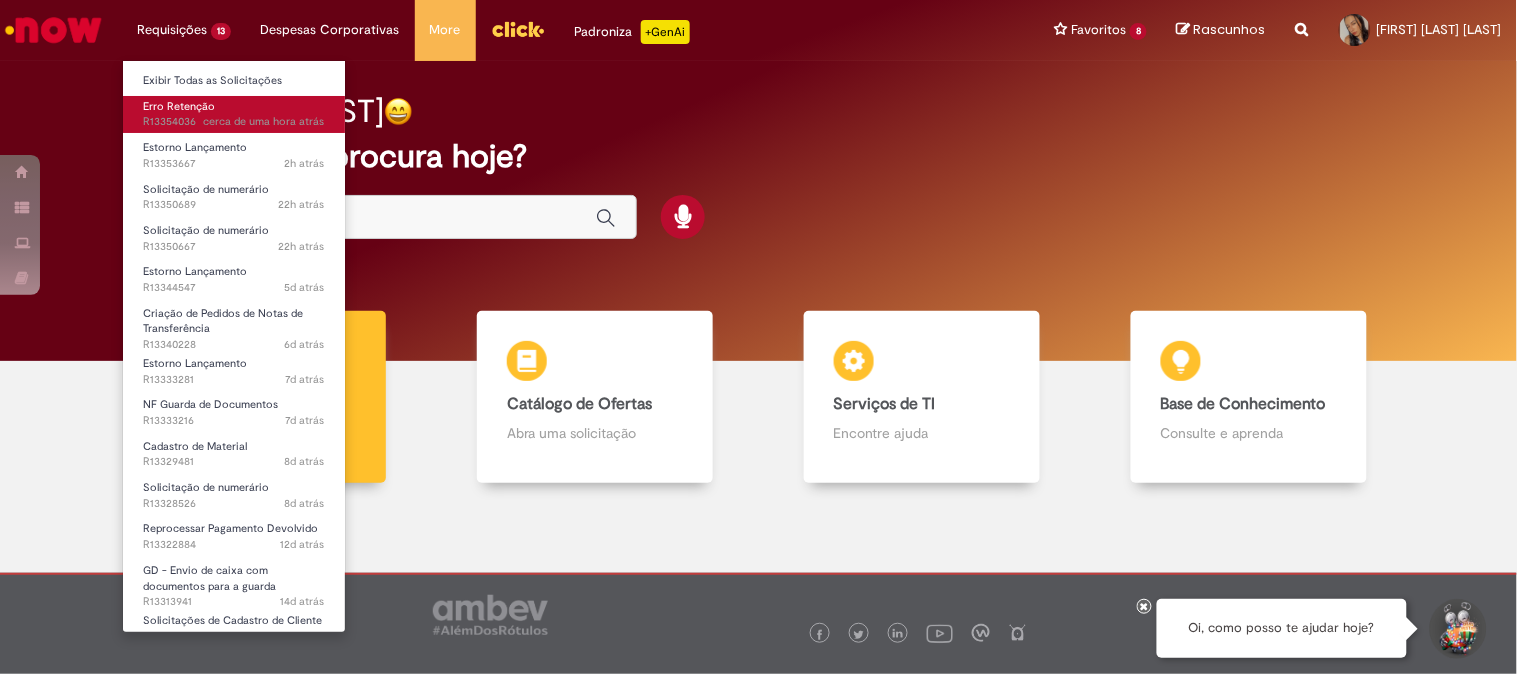 click on "cerca de uma hora atrás cerca de uma hora atrás  R13354036" at bounding box center (234, 122) 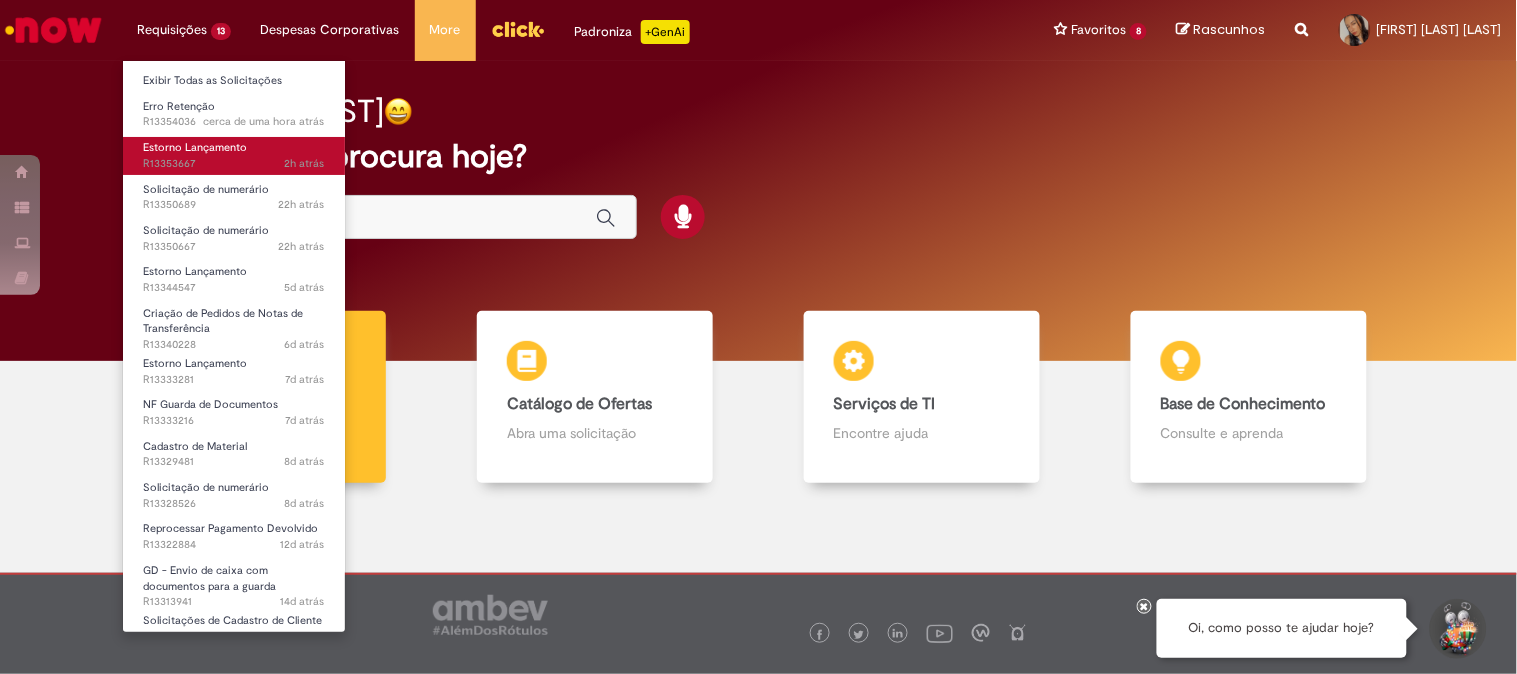 click on "2h atrás 2 horas atrás  R13353667" at bounding box center (234, 164) 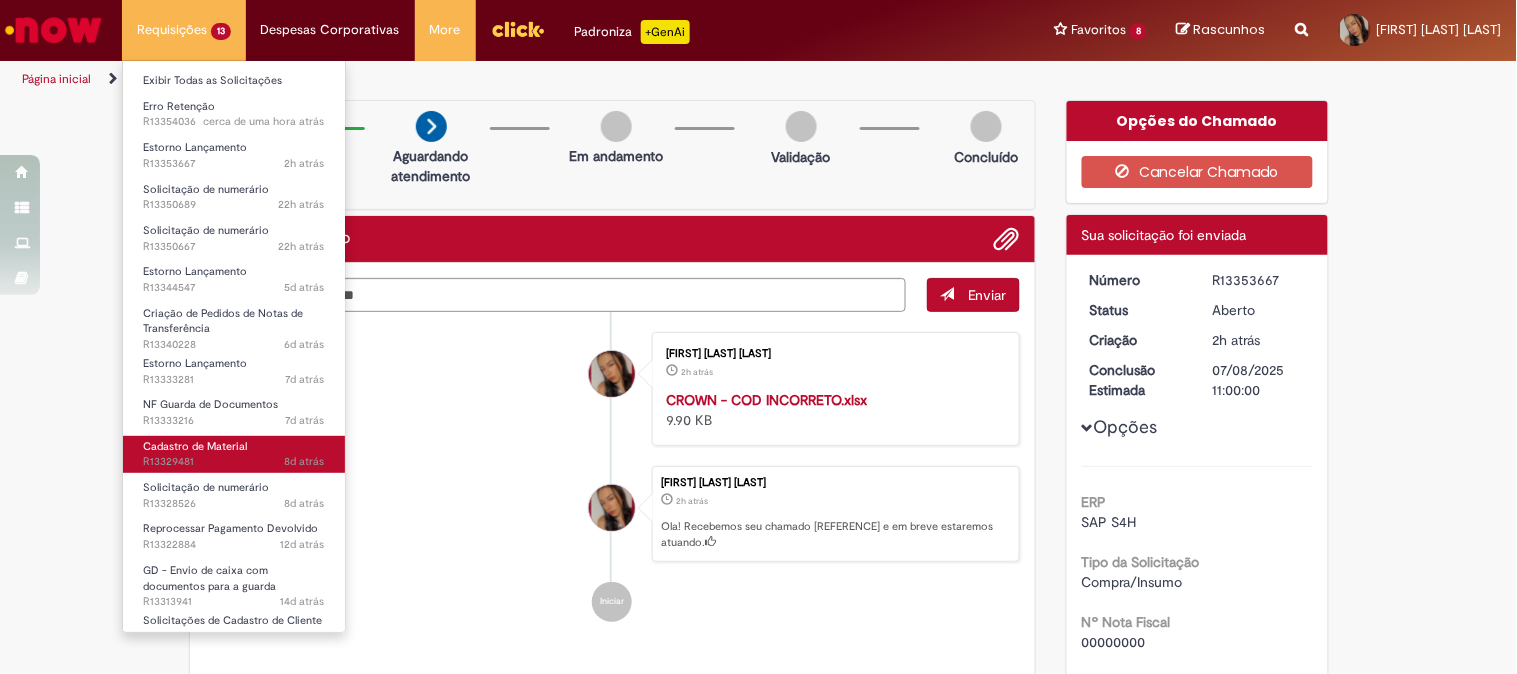 click on "Cadastro de Material" at bounding box center [195, 446] 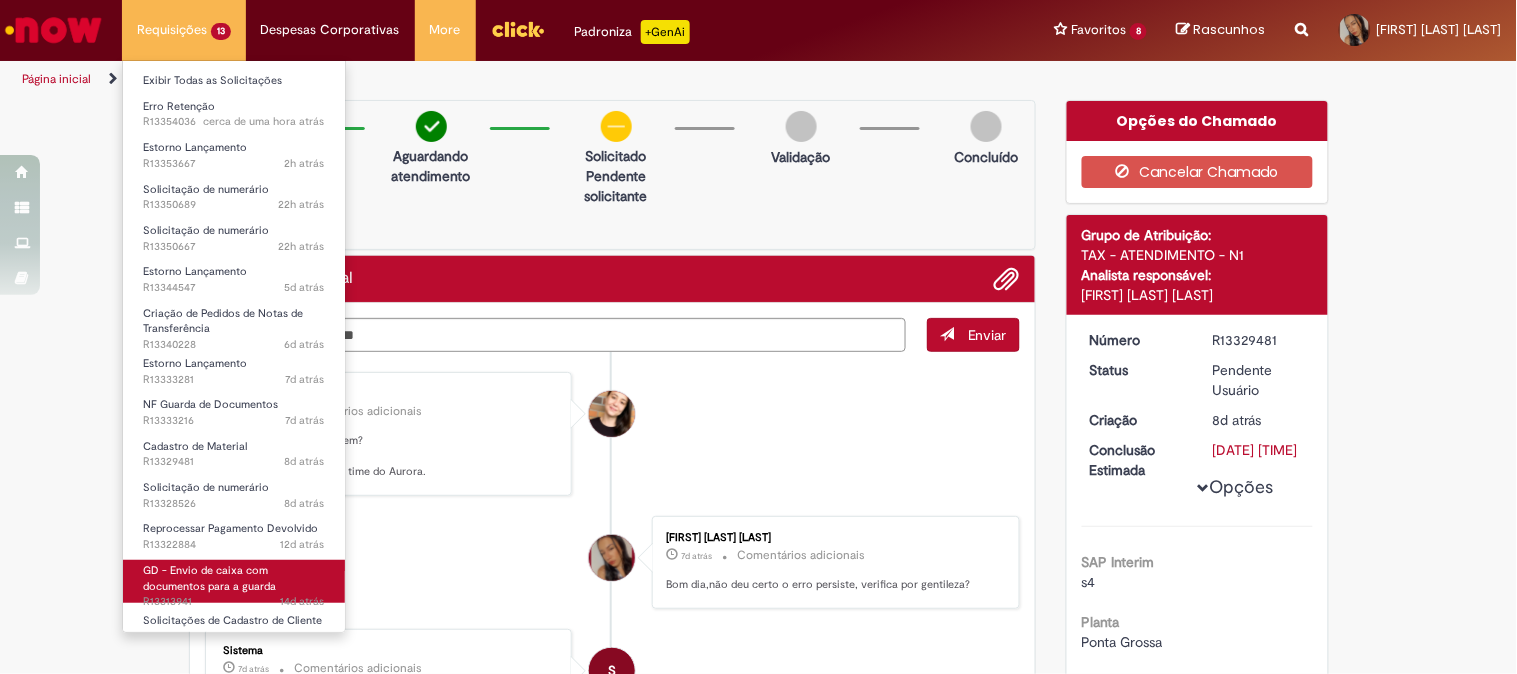 scroll, scrollTop: 27, scrollLeft: 0, axis: vertical 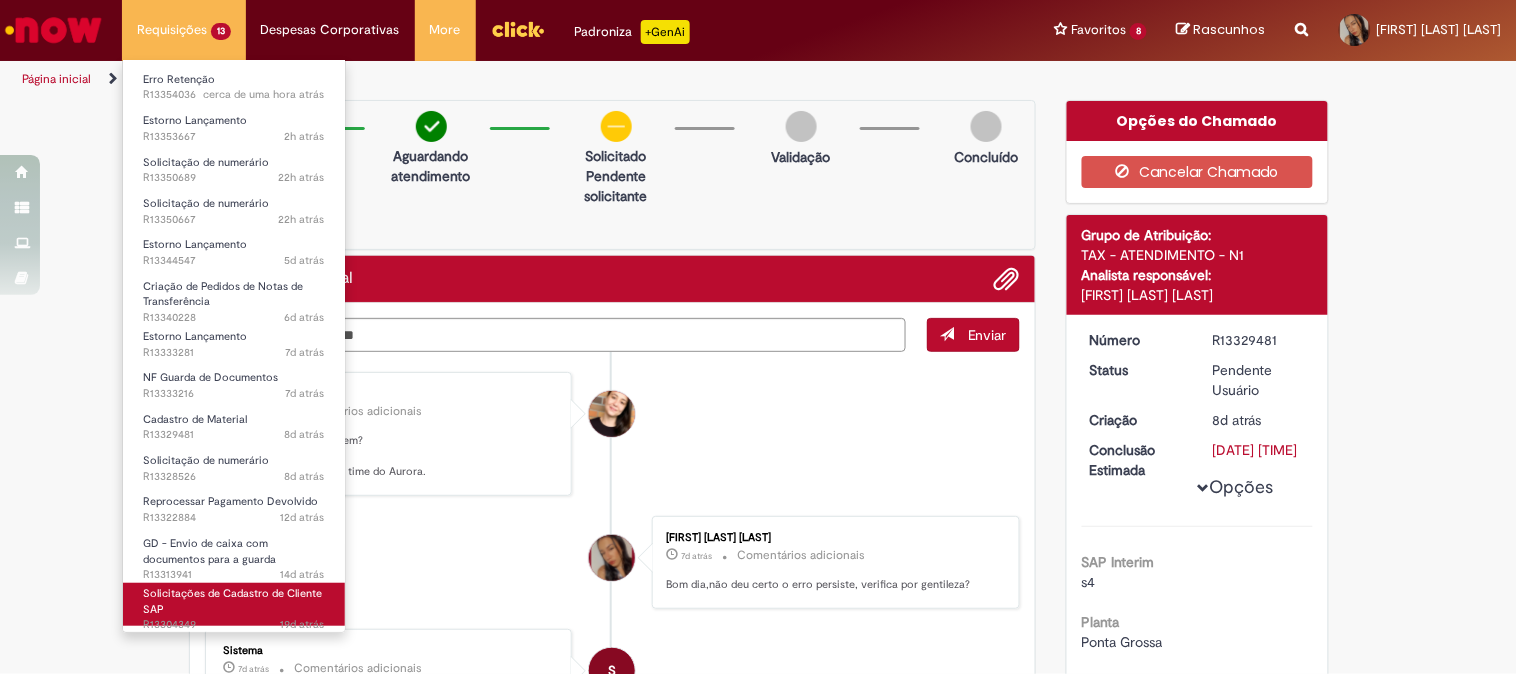 click on "Solicitações de Cadastro de Cliente SAP
19d atrás 19 dias atrás  [REFERENCE]" at bounding box center (234, 604) 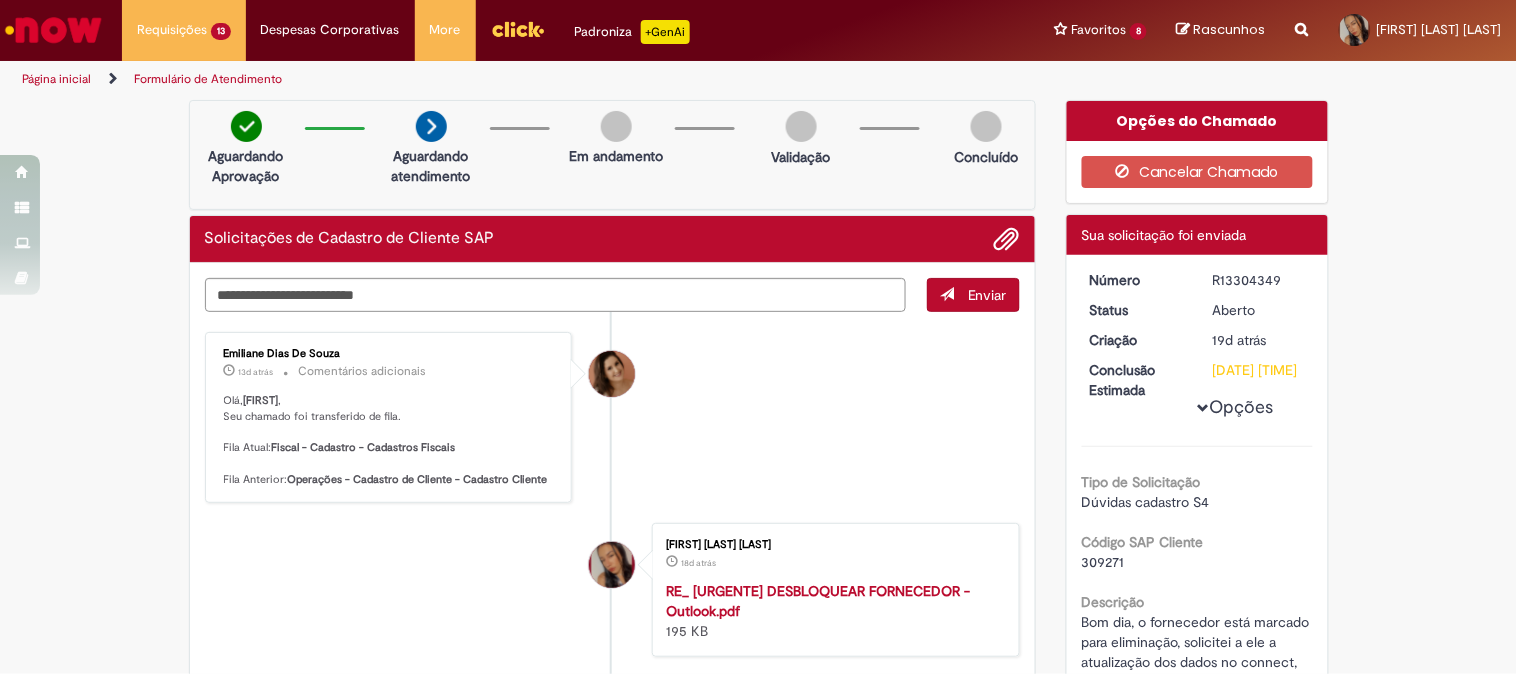 click on "Verificar Código de Barras
Aguardando Aprovação
Aguardando atendimento
Em andamento
Validação
Concluído
Solicitações de Cadastro de Cliente SAP
Enviar
[FIRST] [LAST] [LAST]
13d atrás 13 dias atrás     Comentários adicionais
Olá,  [FIRST] ,  Seu chamado foi transferido de fila. Fila Atual:  Fiscal - Cadastro - Cadastros Fiscais Fila Anterior:  Operações - Cadastro de Cliente - Cadastro Cliente" at bounding box center (758, 591) 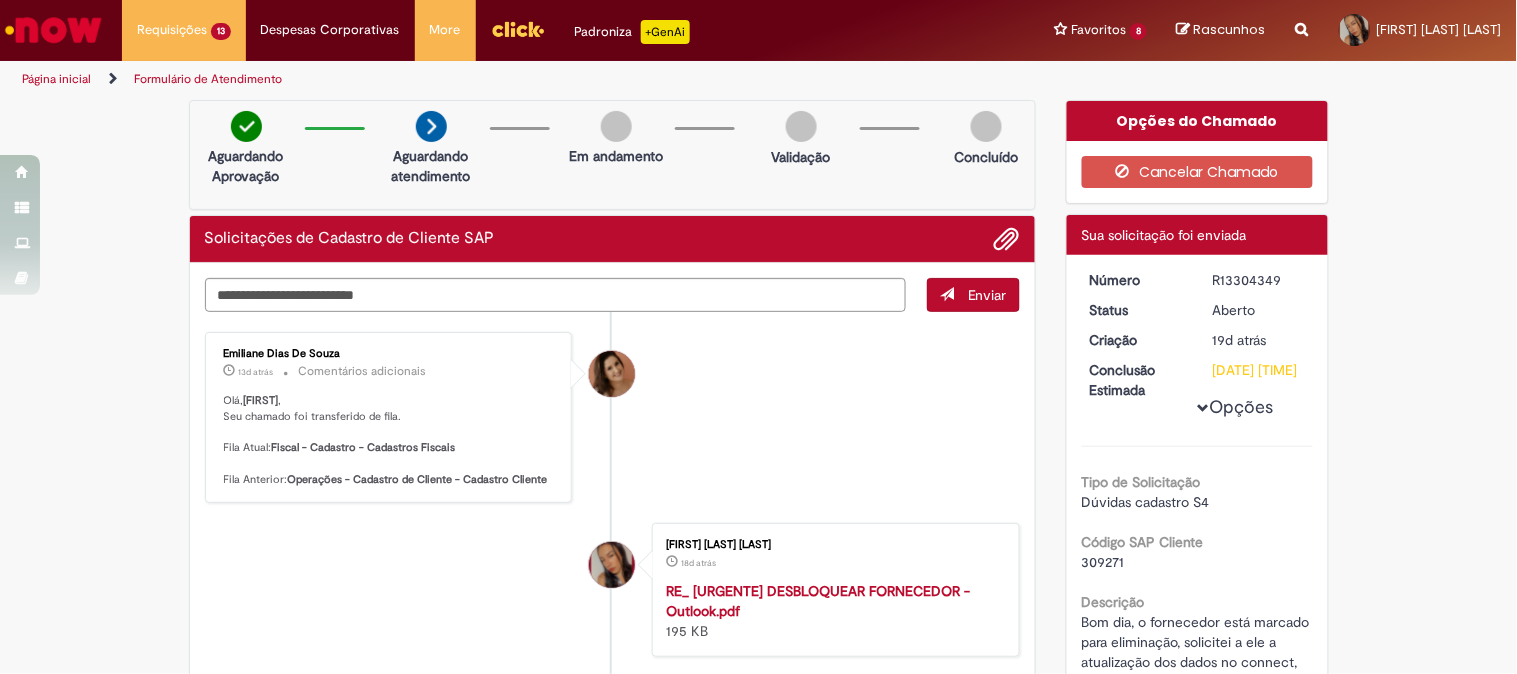click at bounding box center (53, 30) 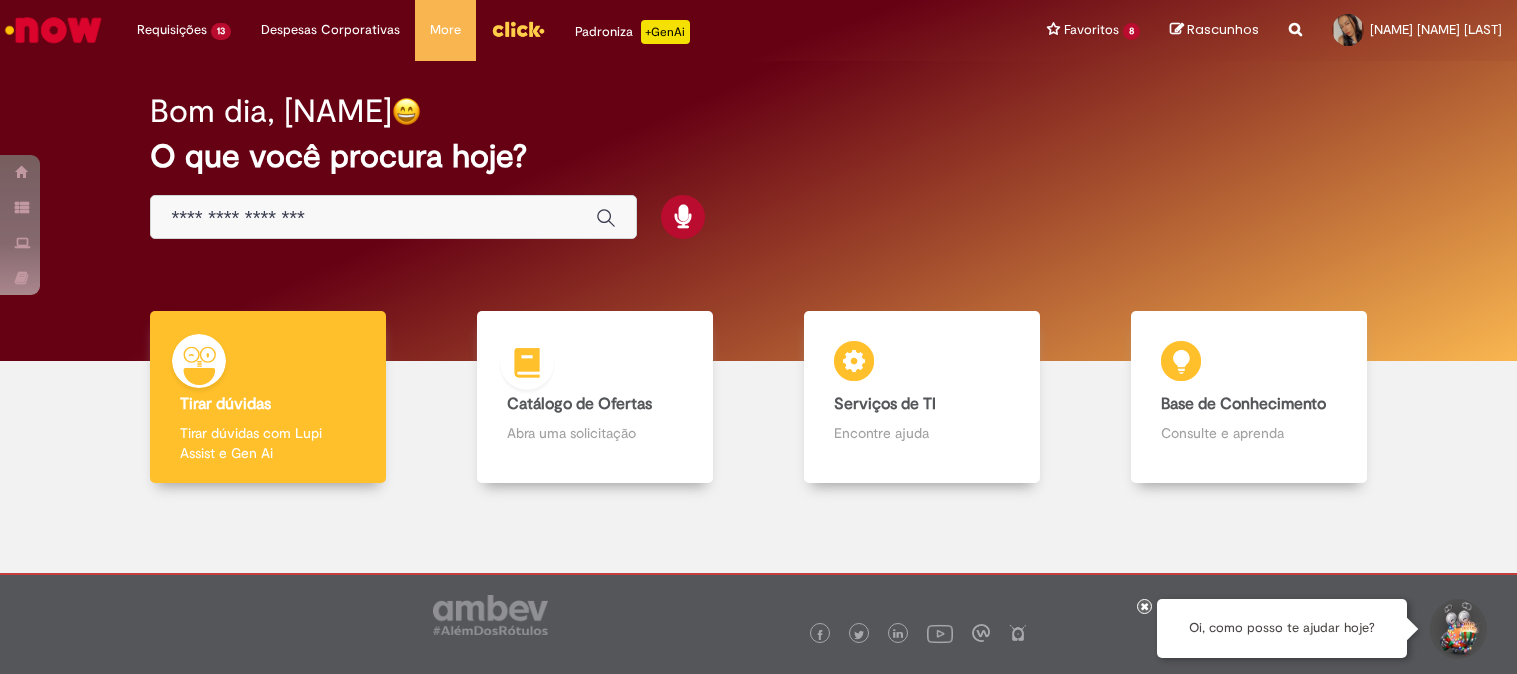 scroll, scrollTop: 0, scrollLeft: 0, axis: both 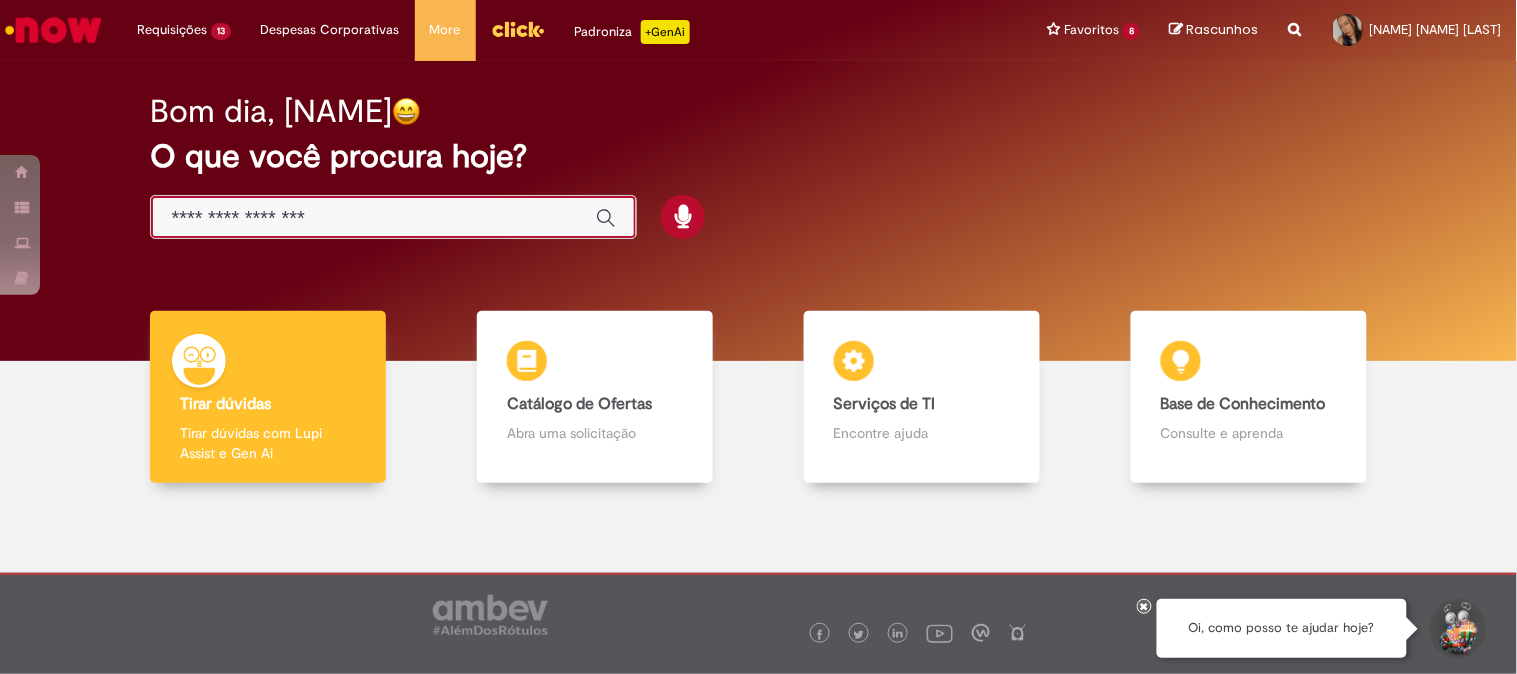 click at bounding box center (373, 218) 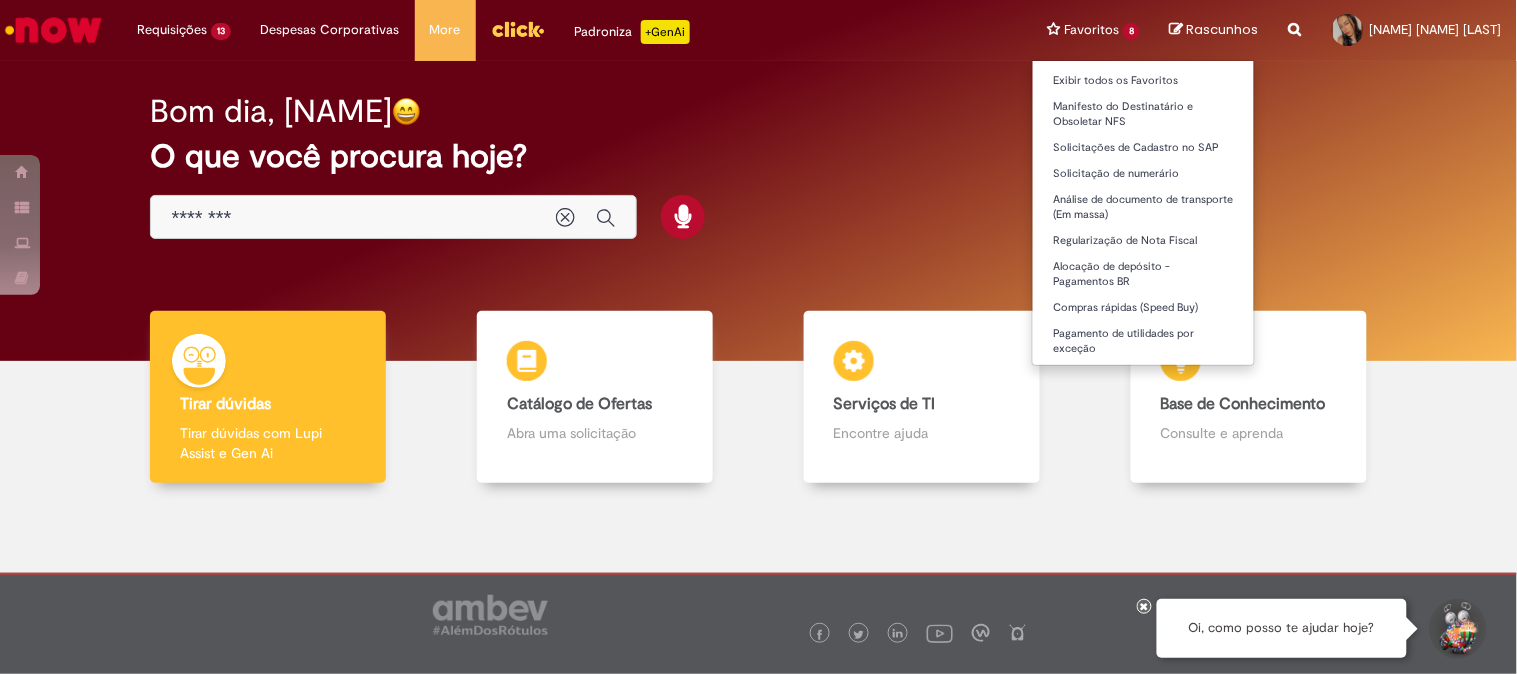 type on "********" 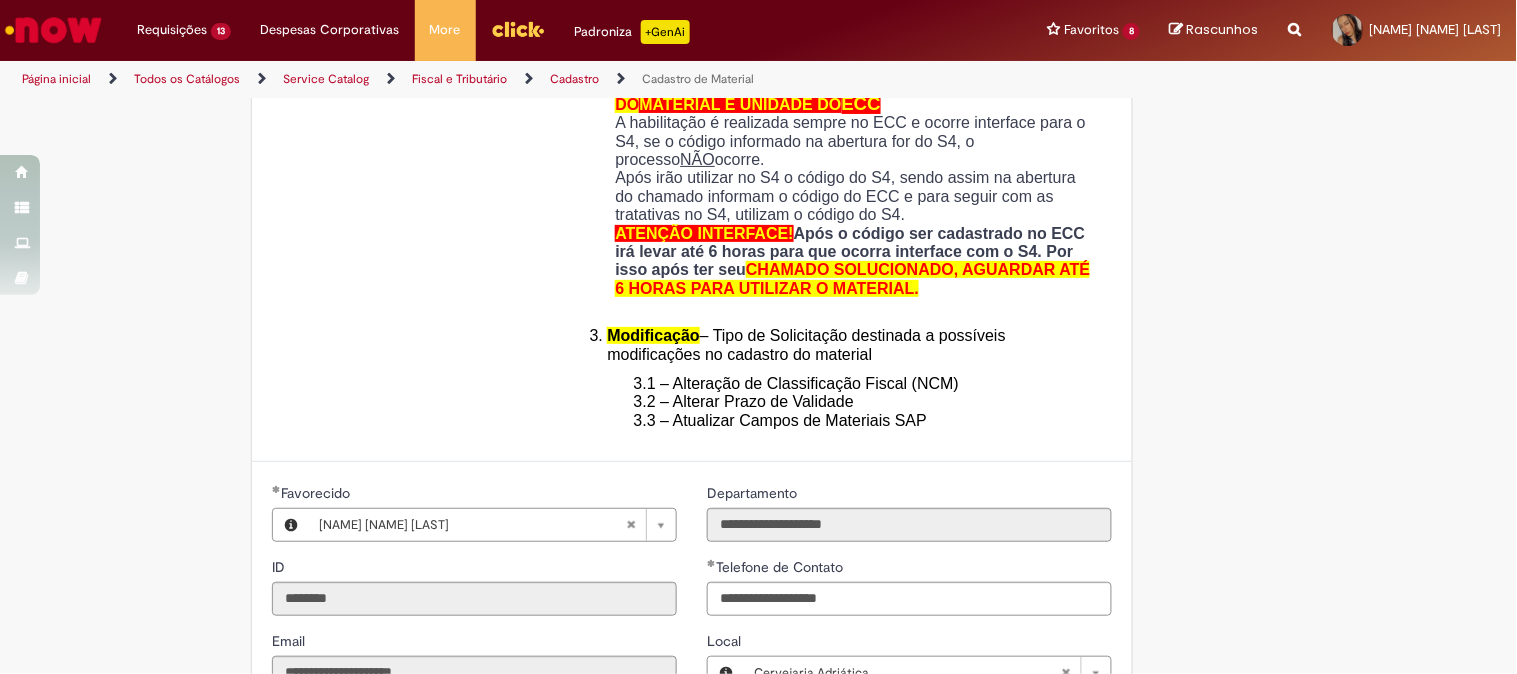 scroll, scrollTop: 1000, scrollLeft: 0, axis: vertical 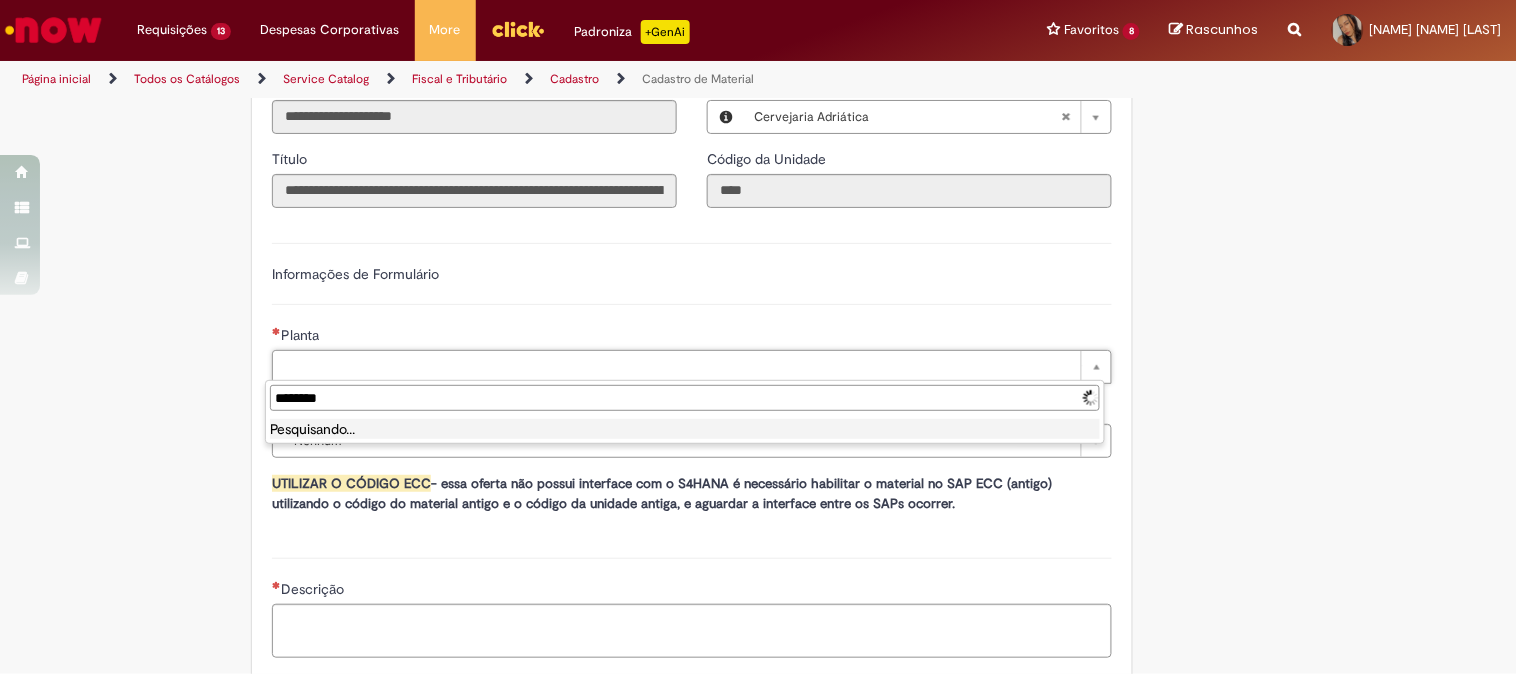 type on "*********" 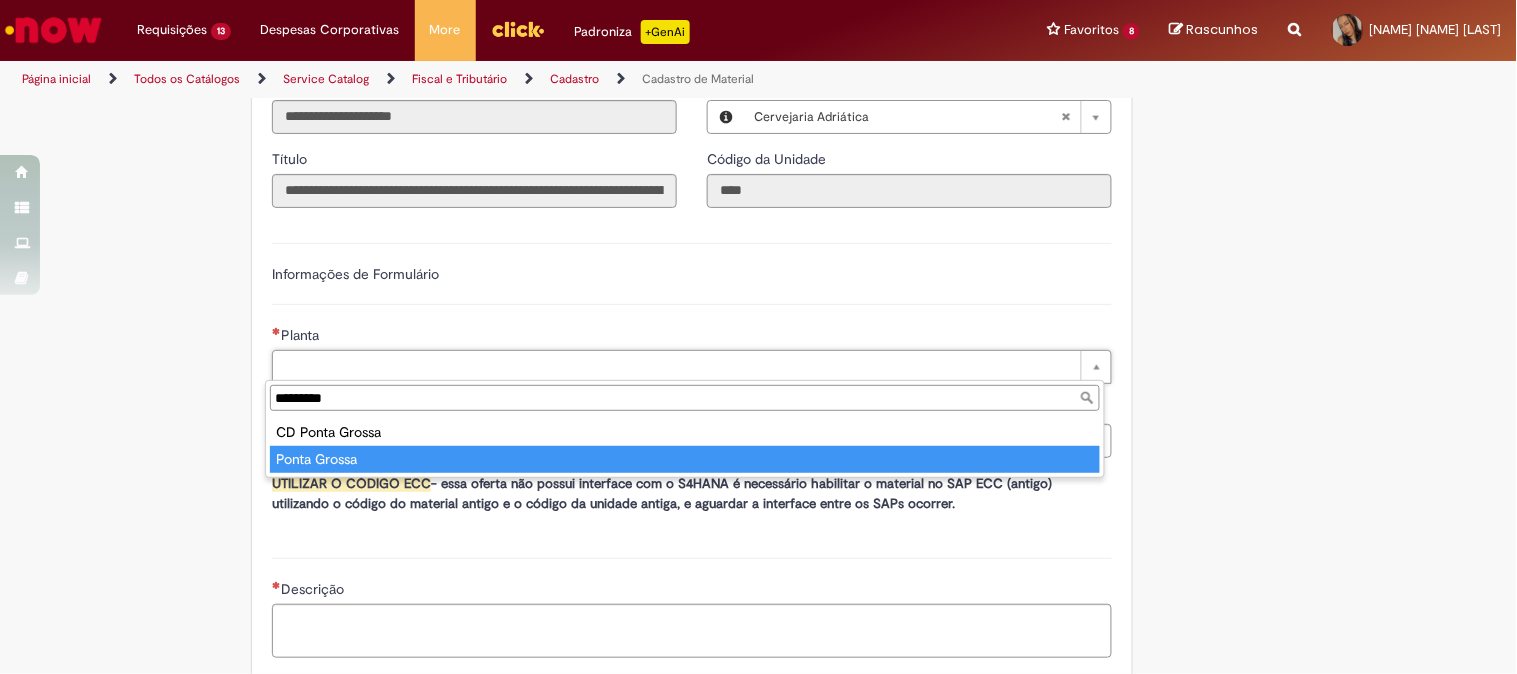 type on "**********" 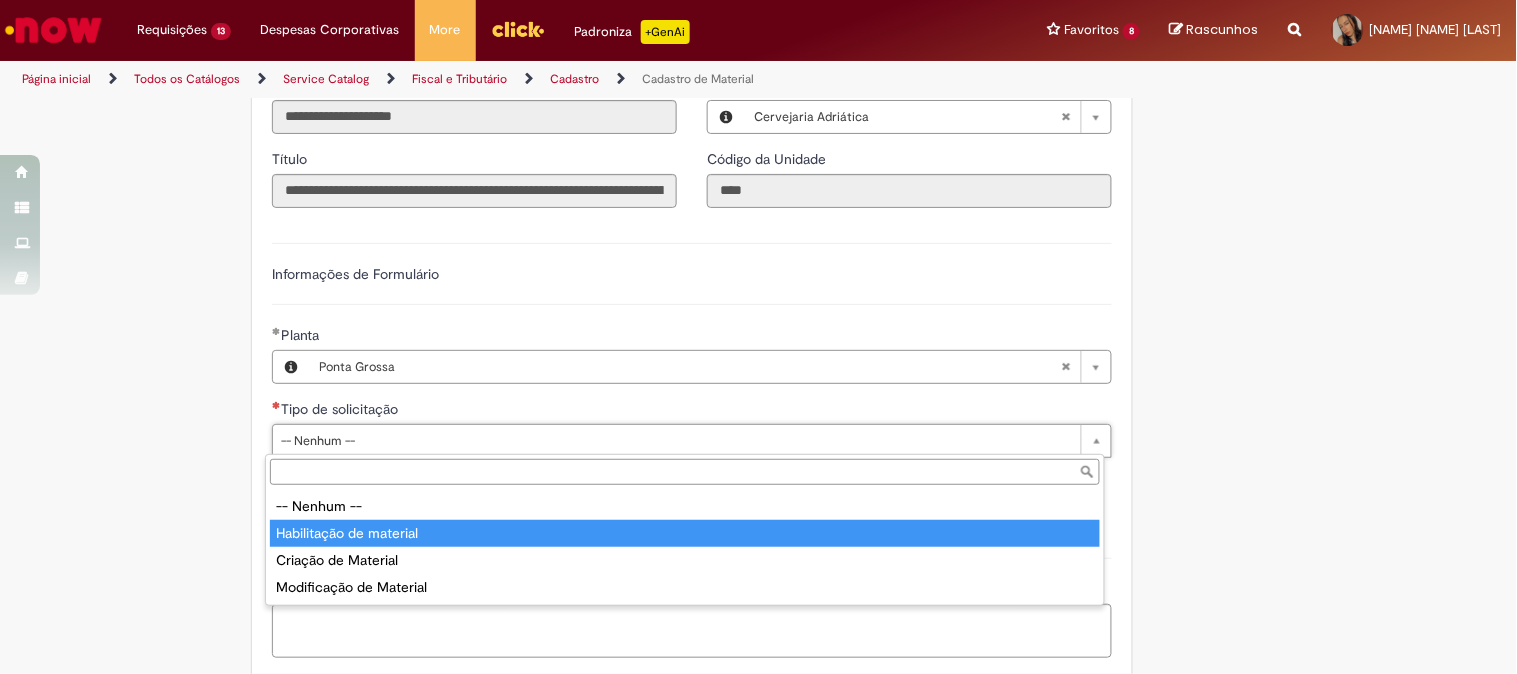 type on "**********" 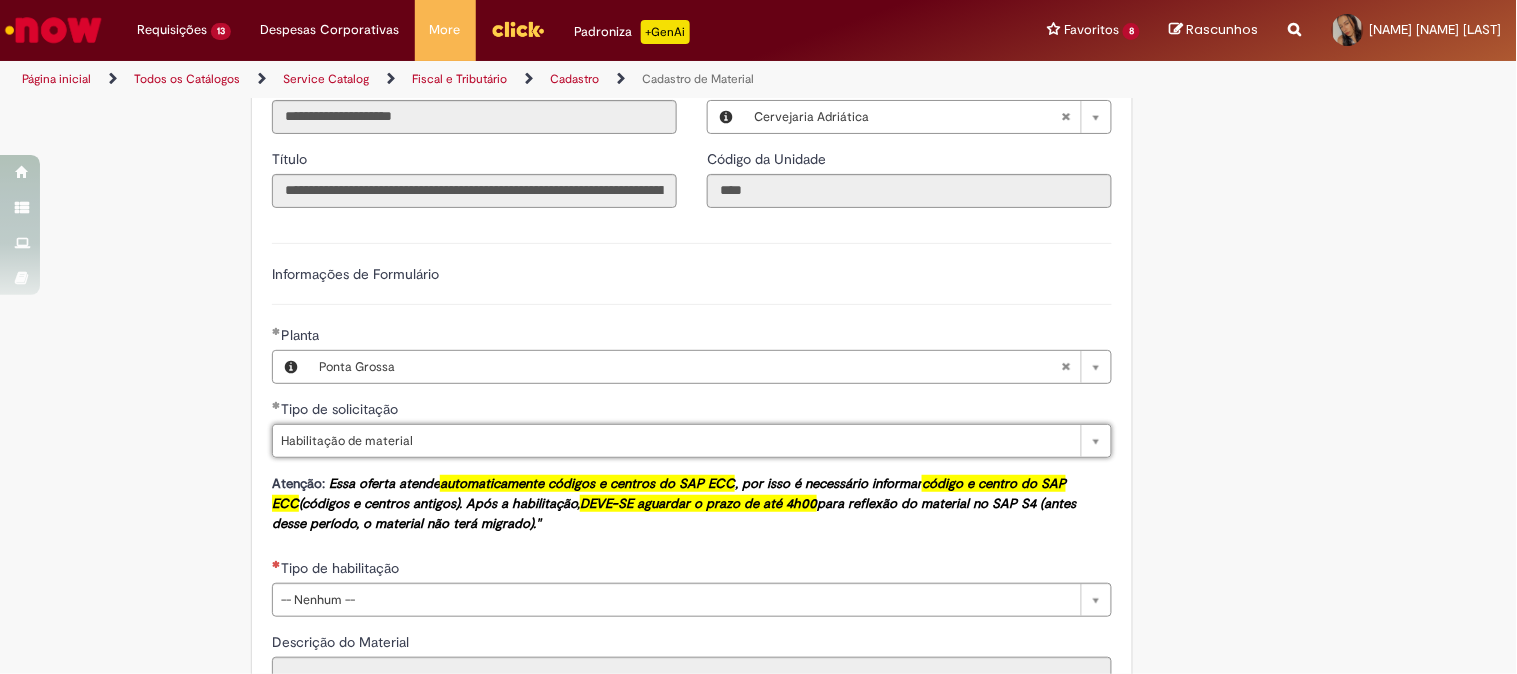 click on "Tire dúvidas com LupiAssist    +GenAI
Oi! Eu sou LupiAssist, uma Inteligência Artificial Generativa em constante aprendizado   Meu conteúdo é monitorado para trazer uma melhor experiência
Dúvidas comuns:
Só mais um instante, estou consultando nossas bases de conhecimento  e escrevendo a melhor resposta pra você!
Title
Lorem ipsum dolor sit amet    Fazer uma nova pergunta
Gerei esta resposta utilizando IA Generativa em conjunto com os nossos padrões. Em caso de divergência, os documentos oficiais prevalecerão.
Saiba mais em:
Ou ligue para:
E aí, te ajudei?
Sim, obrigado!" at bounding box center (758, 152) 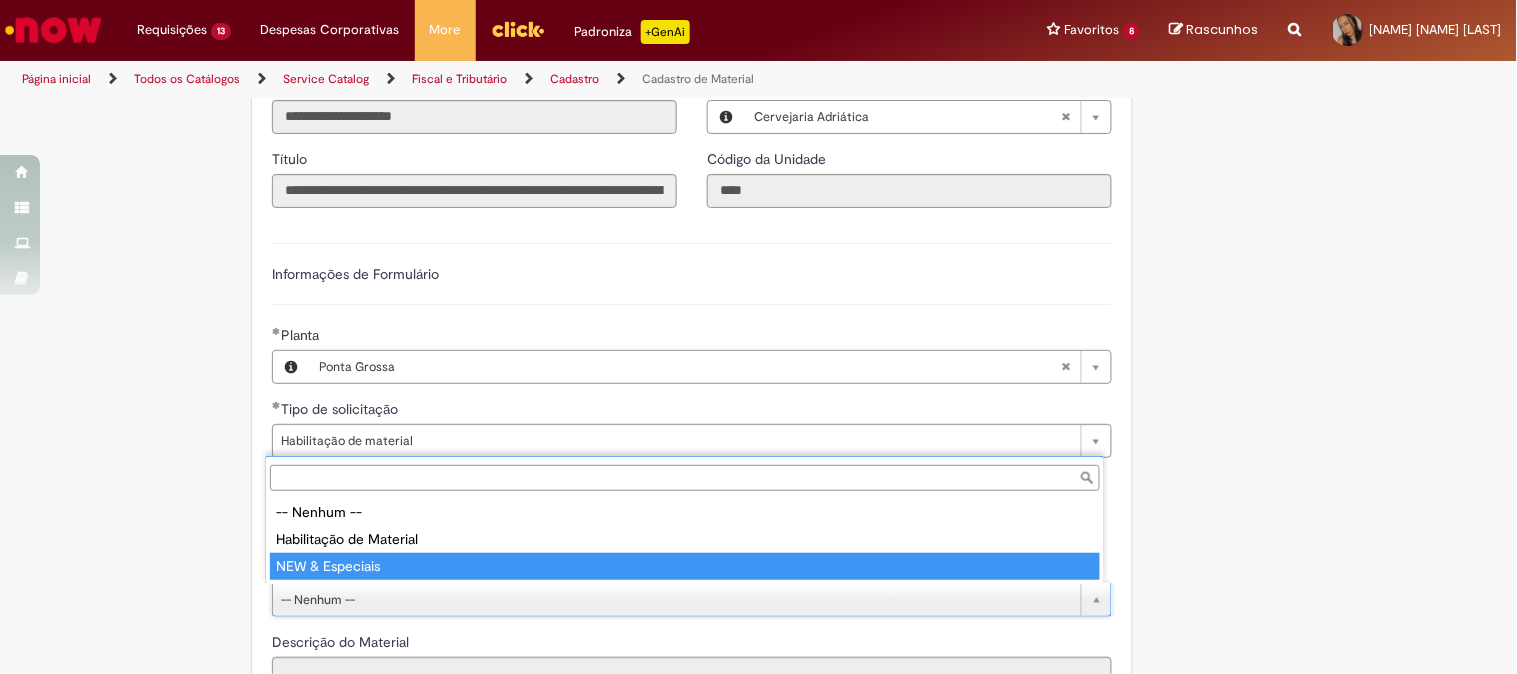 type on "**********" 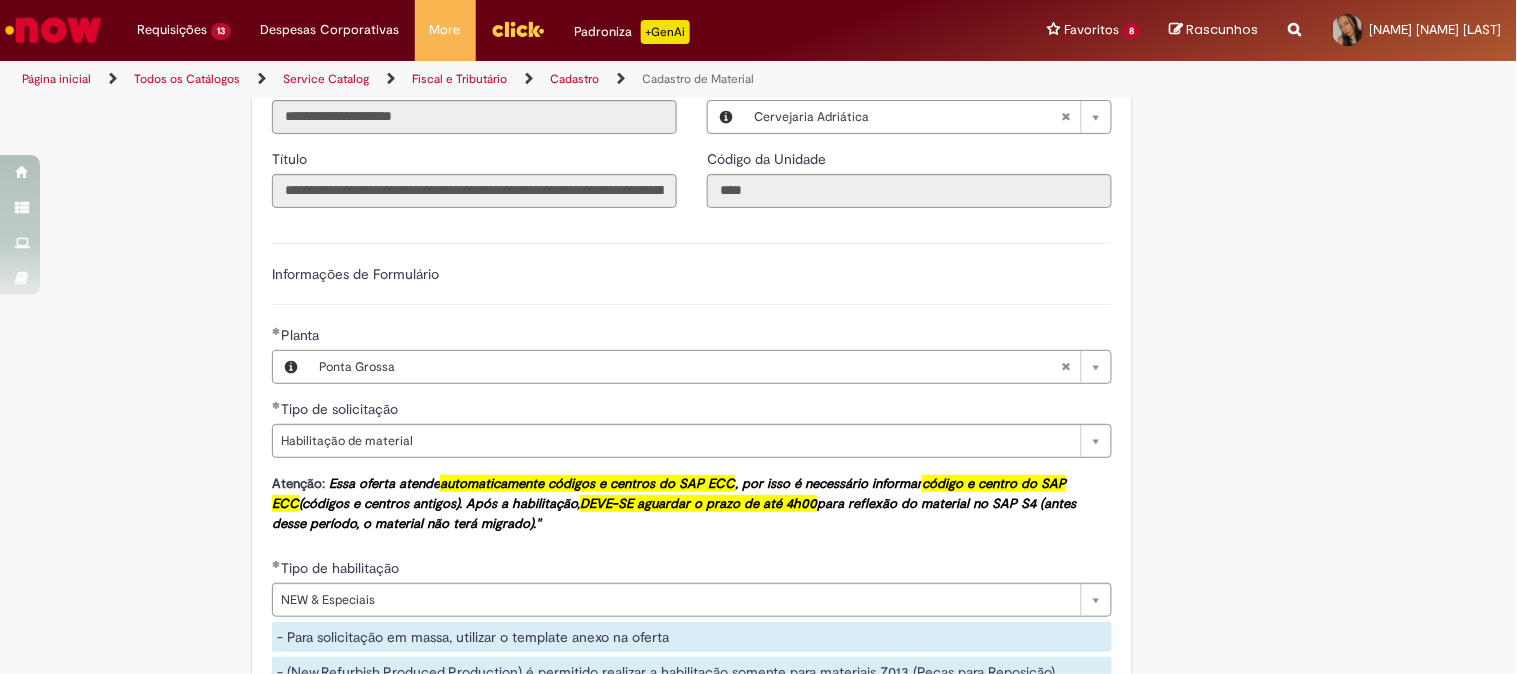 click on "Tire dúvidas com LupiAssist    +GenAI
Oi! Eu sou LupiAssist, uma Inteligência Artificial Generativa em constante aprendizado   Meu conteúdo é monitorado para trazer uma melhor experiência
Dúvidas comuns:
Só mais um instante, estou consultando nossas bases de conhecimento  e escrevendo a melhor resposta pra você!
Title
Lorem ipsum dolor sit amet    Fazer uma nova pergunta
Gerei esta resposta utilizando IA Generativa em conjunto com os nossos padrões. Em caso de divergência, os documentos oficiais prevalecerão.
Saiba mais em:
Ou ligue para:
E aí, te ajudei?
Sim, obrigado!" at bounding box center [758, 294] 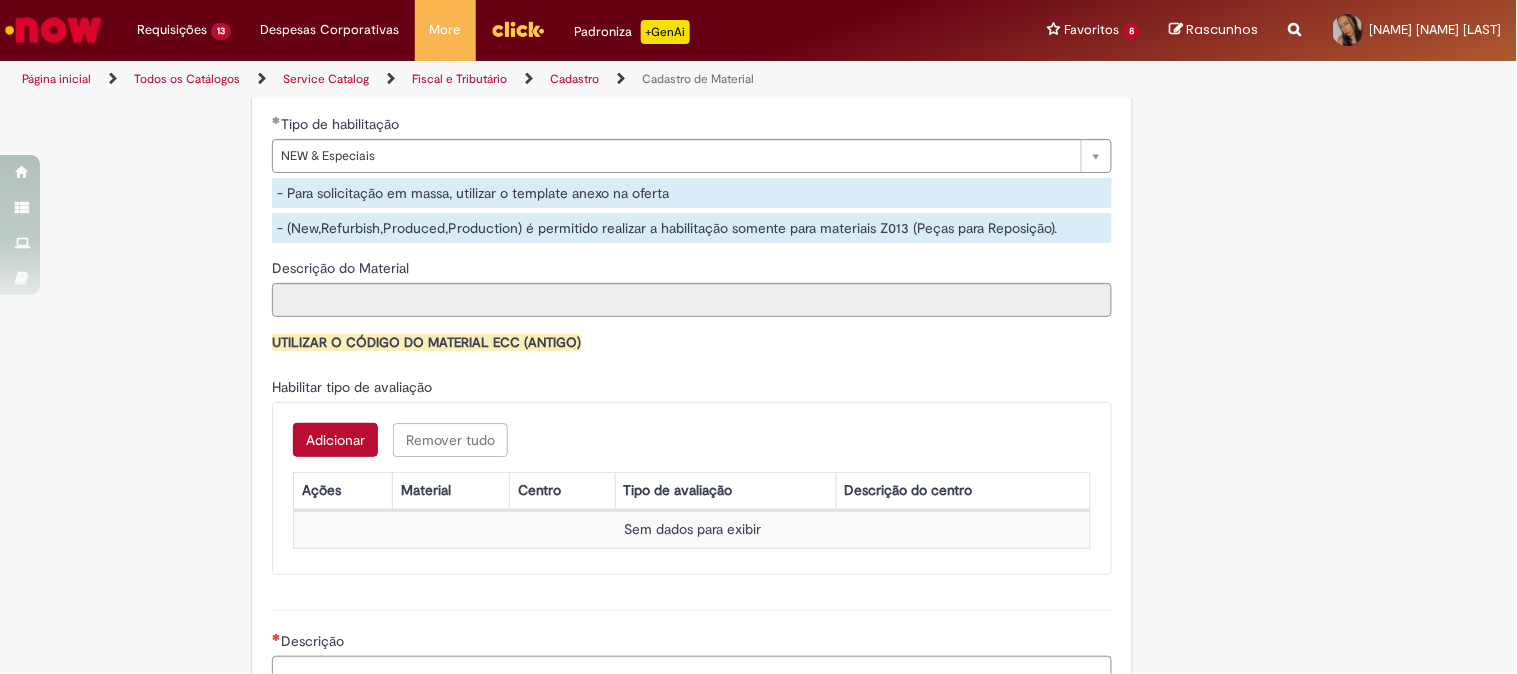 click on "Adicionar" at bounding box center [335, 440] 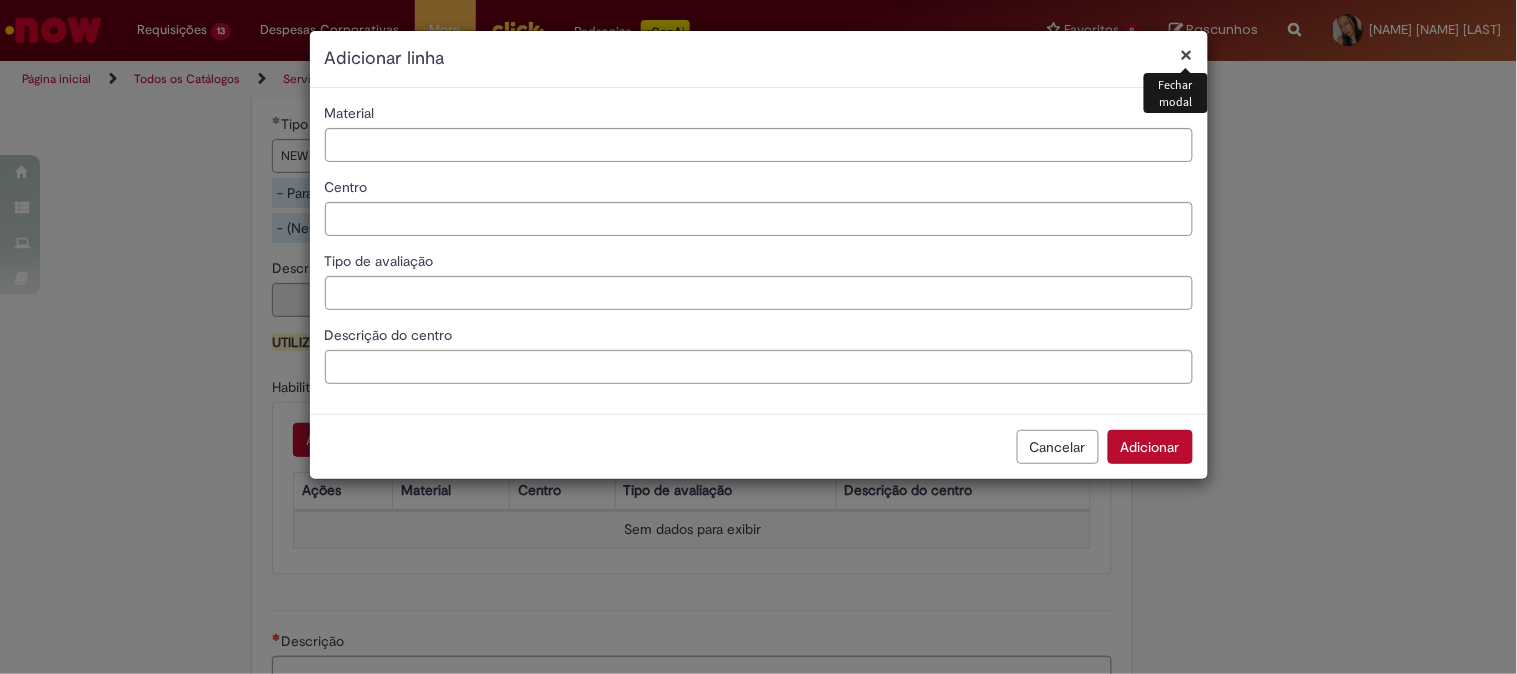 click on "Material Centro Tipo de avaliação Descrição do centro" at bounding box center [759, 251] 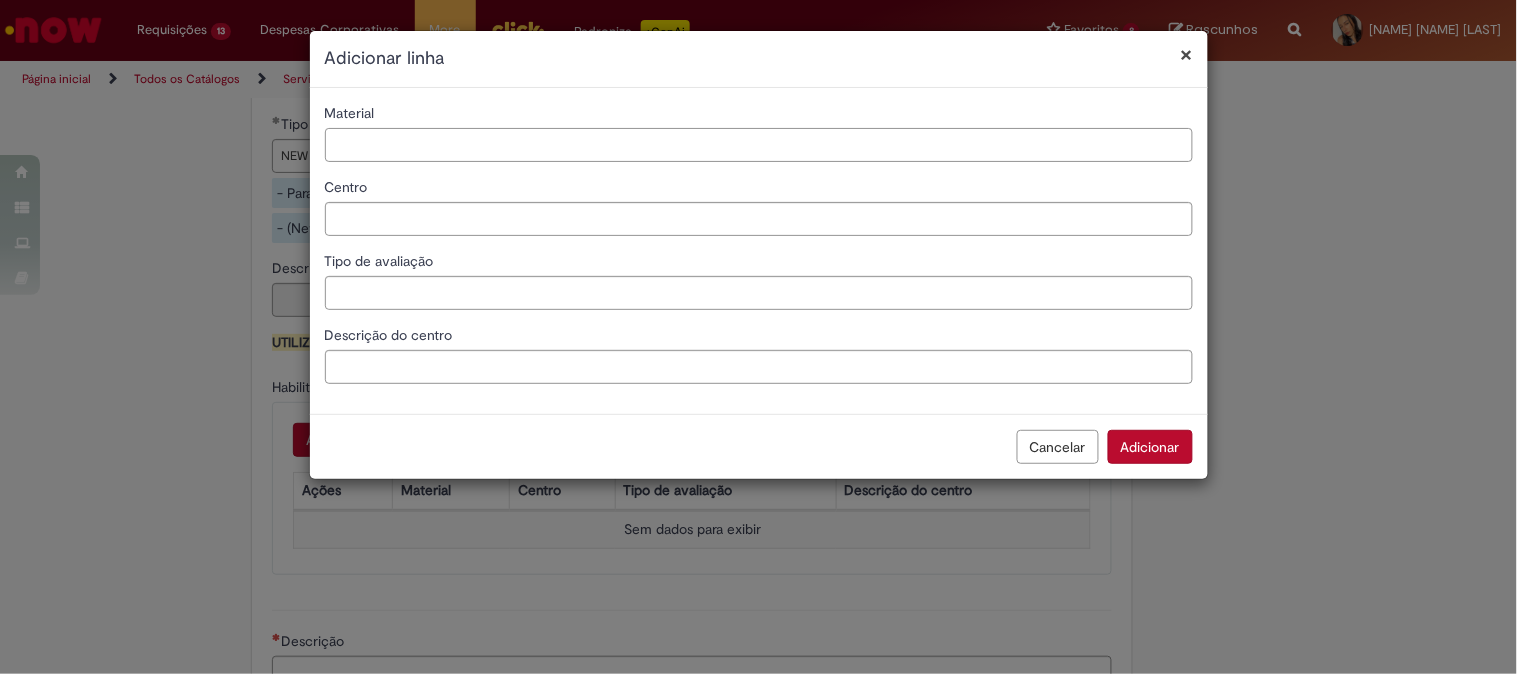click on "Material" at bounding box center [759, 145] 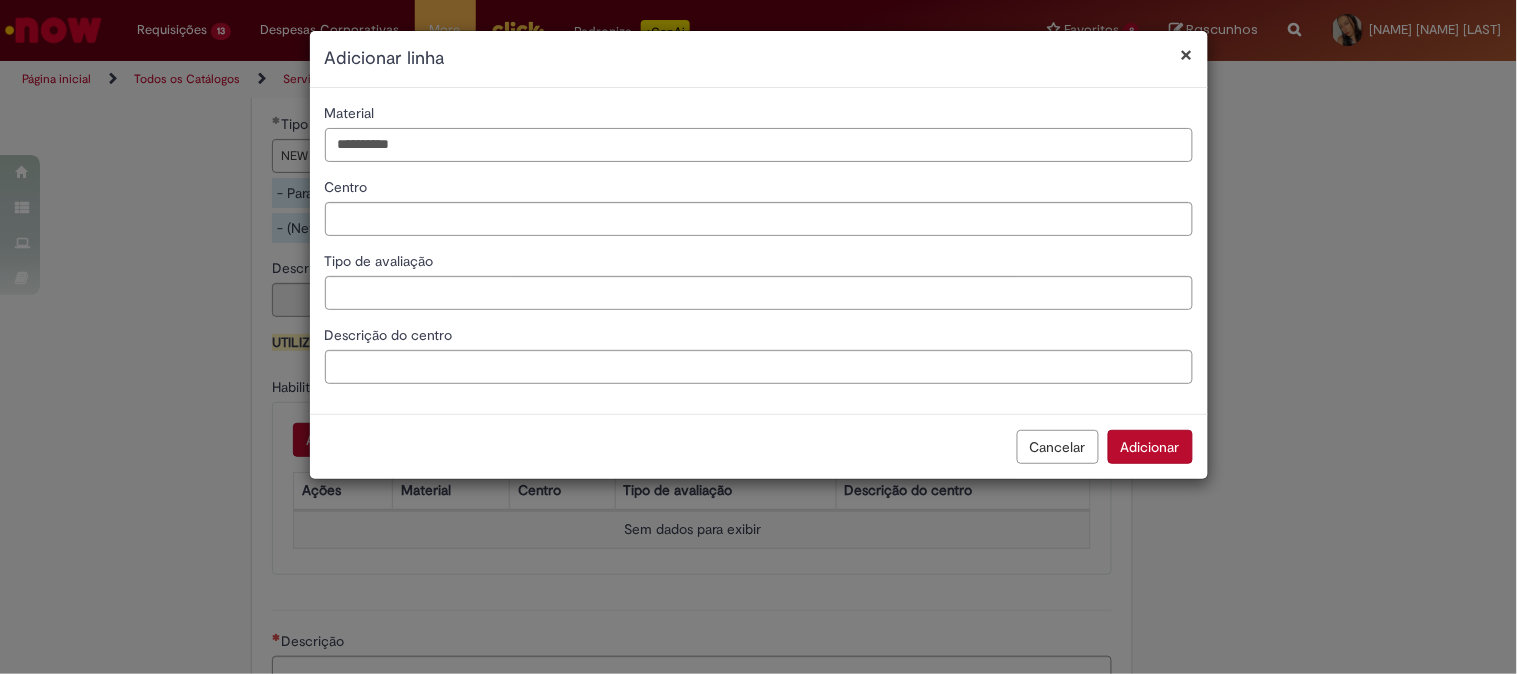 type on "********" 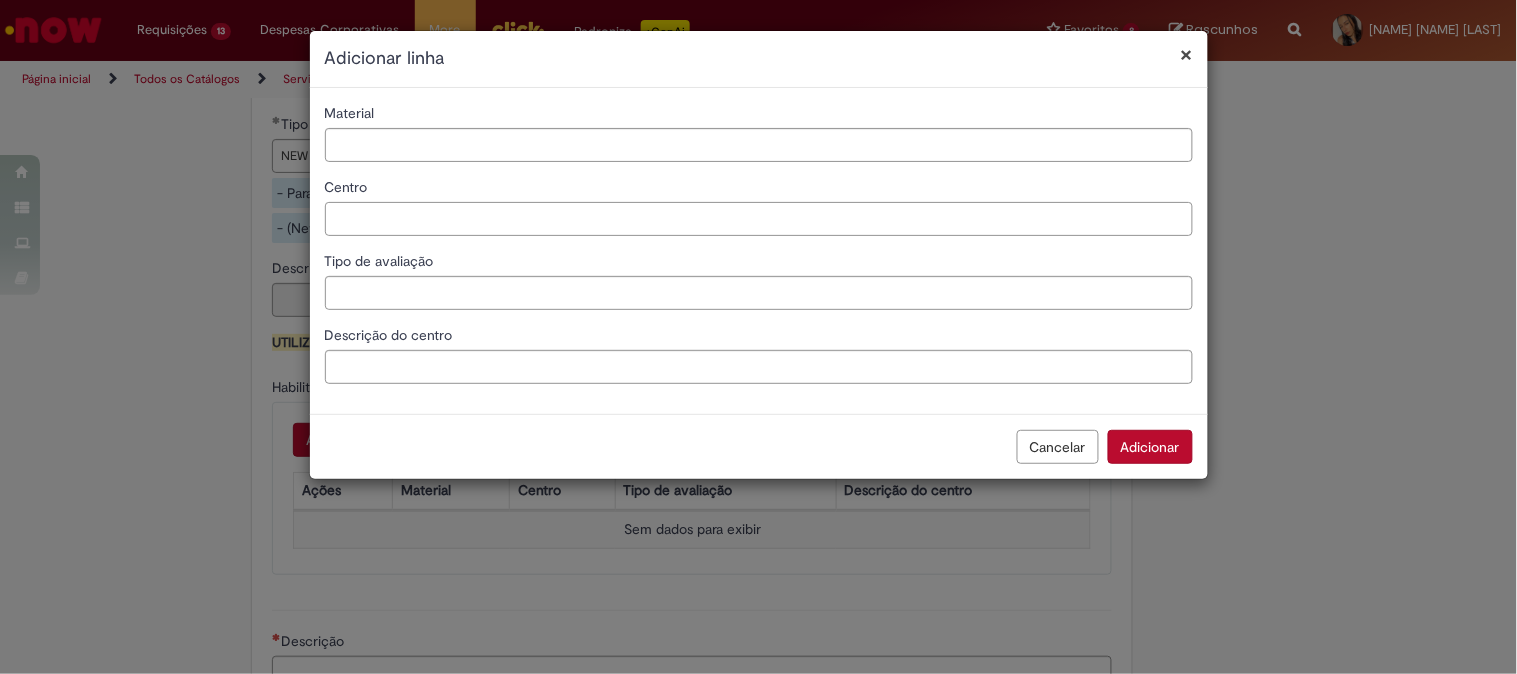 click on "Centro" at bounding box center (759, 219) 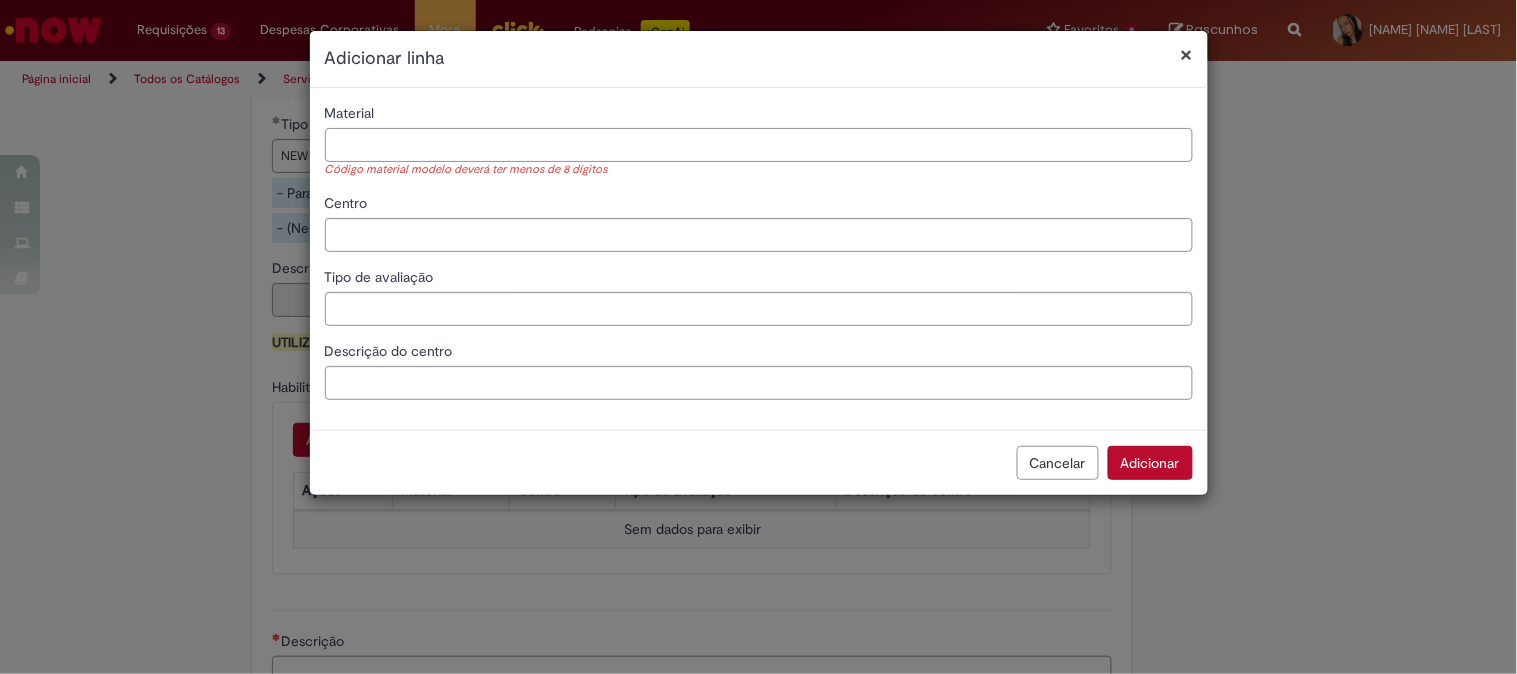 click on "Material" at bounding box center (759, 145) 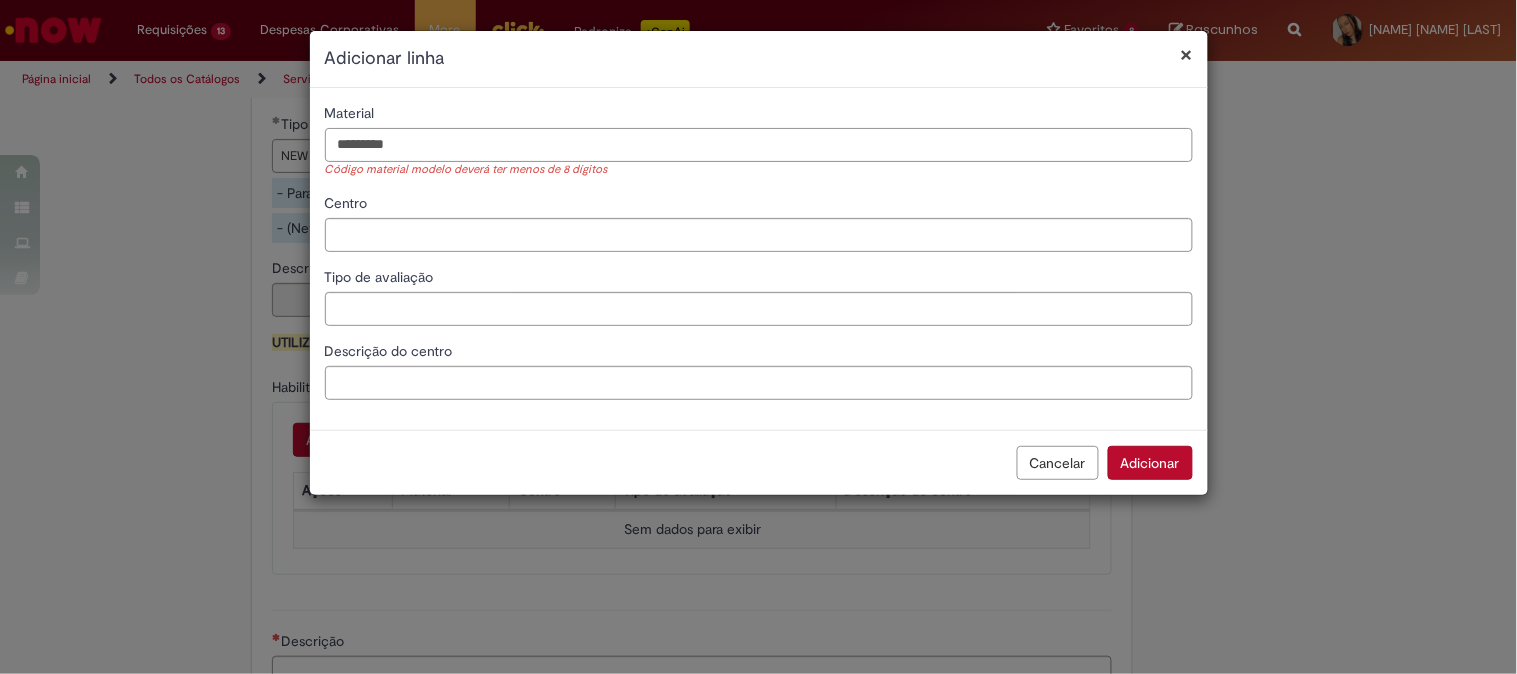 type on "********" 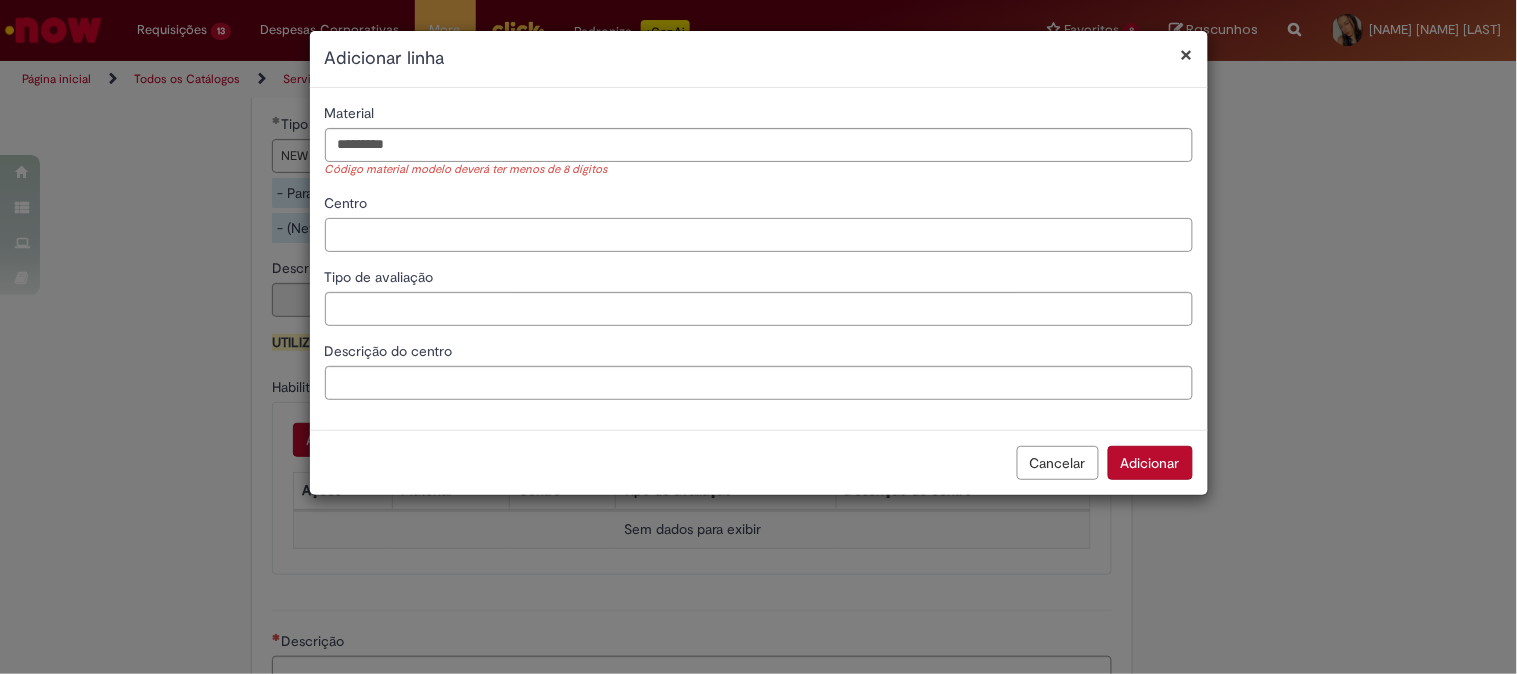 type 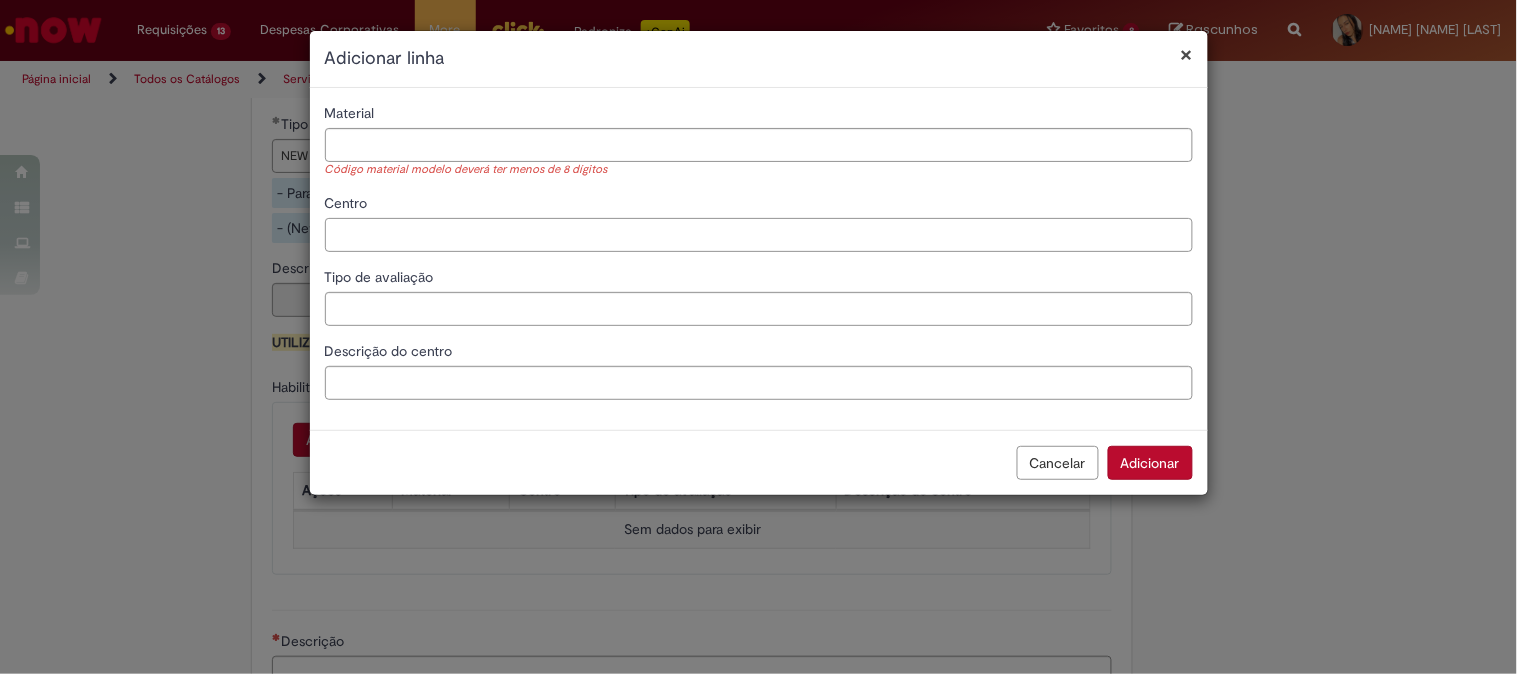 click on "Centro" at bounding box center (759, 235) 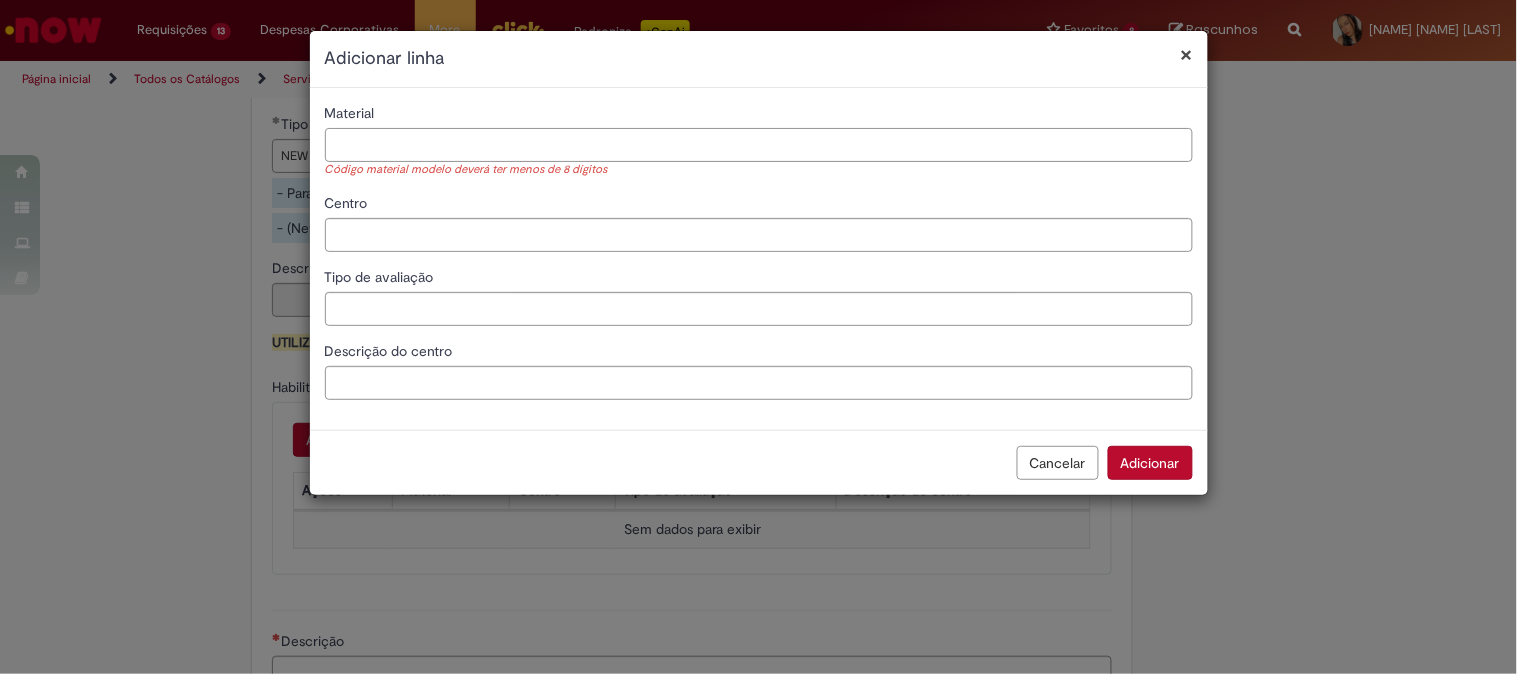 click on "Material" at bounding box center [759, 145] 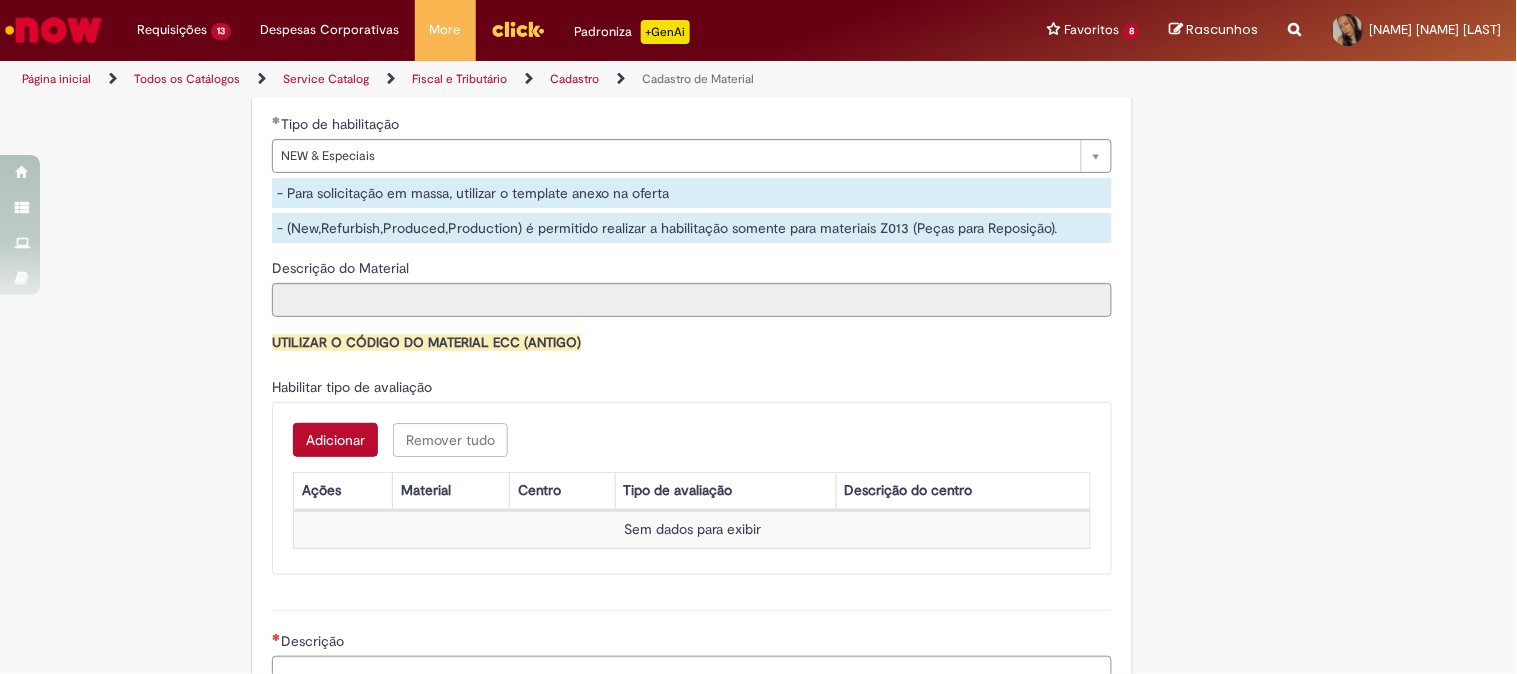 click on "Adicionar" at bounding box center (335, 440) 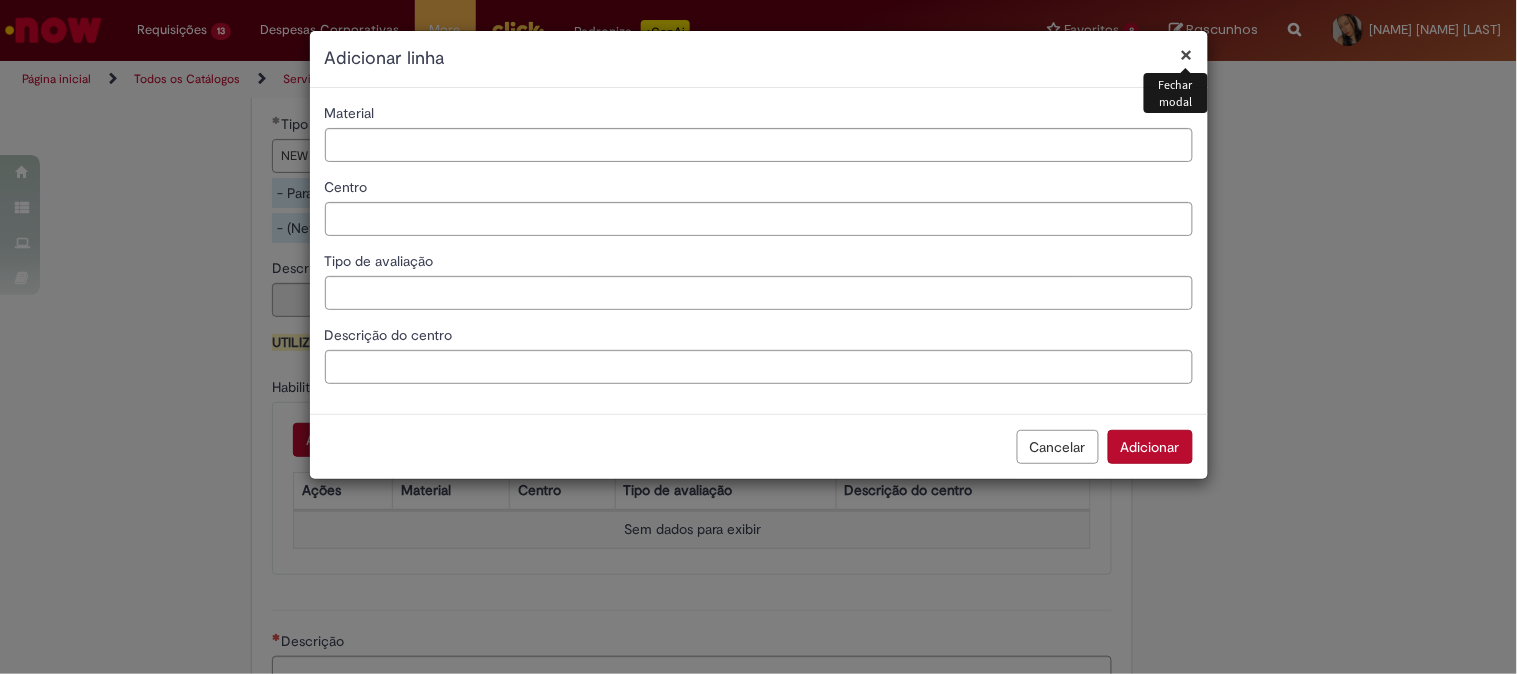 type 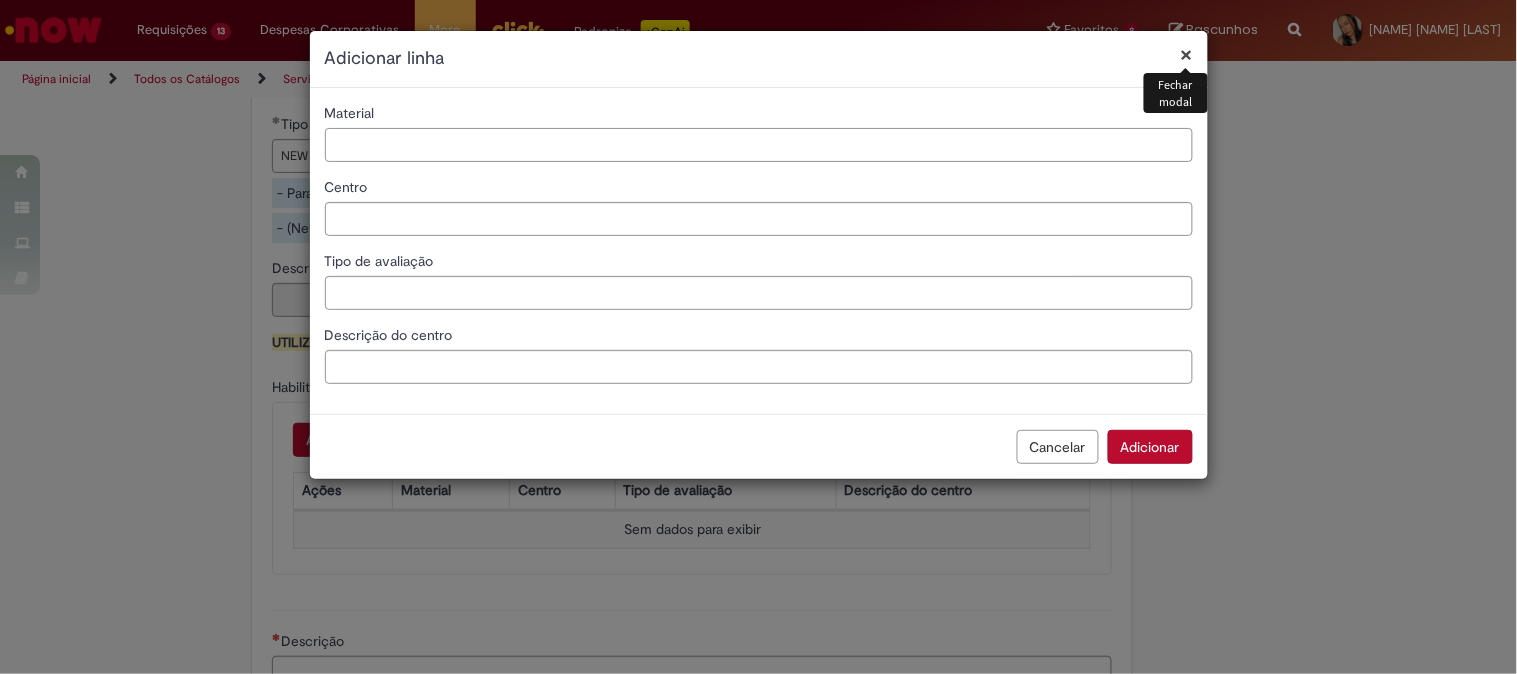 click on "Material" at bounding box center [759, 145] 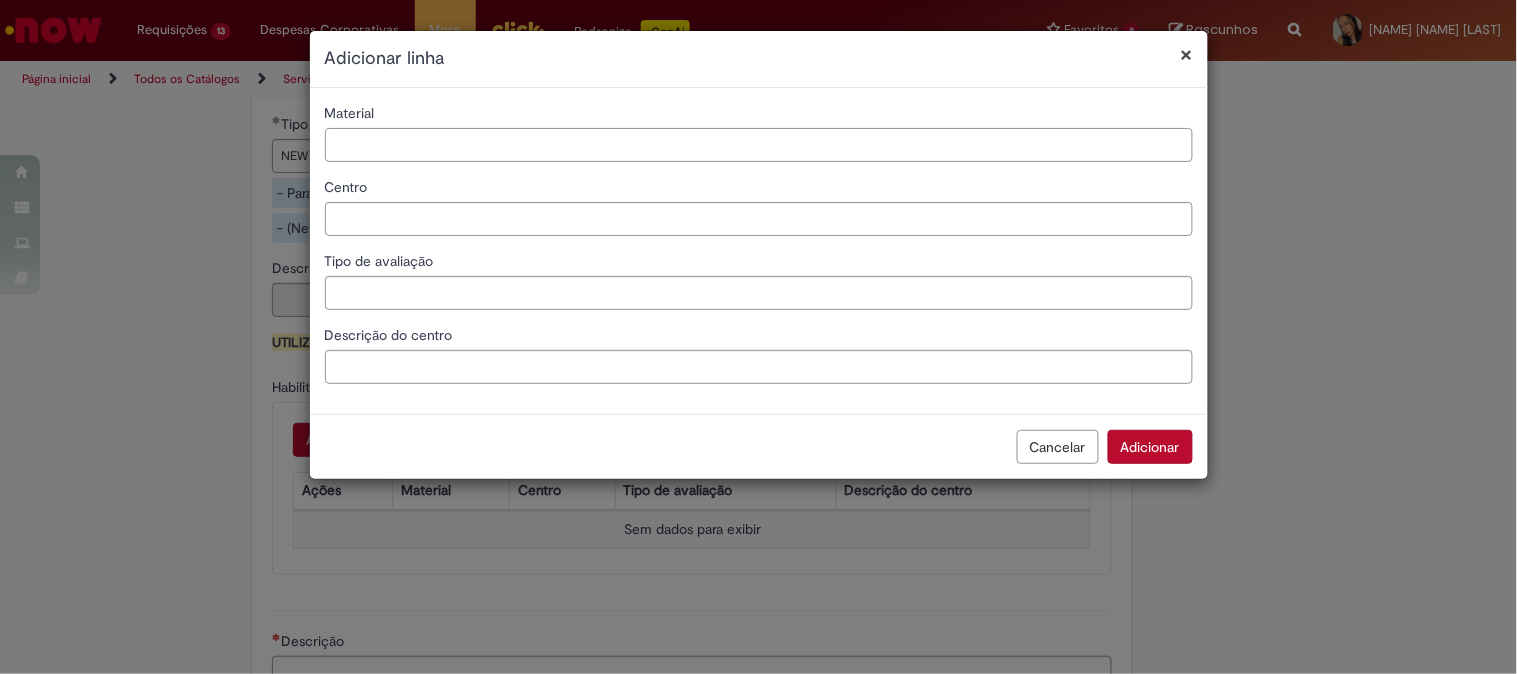 paste on "********" 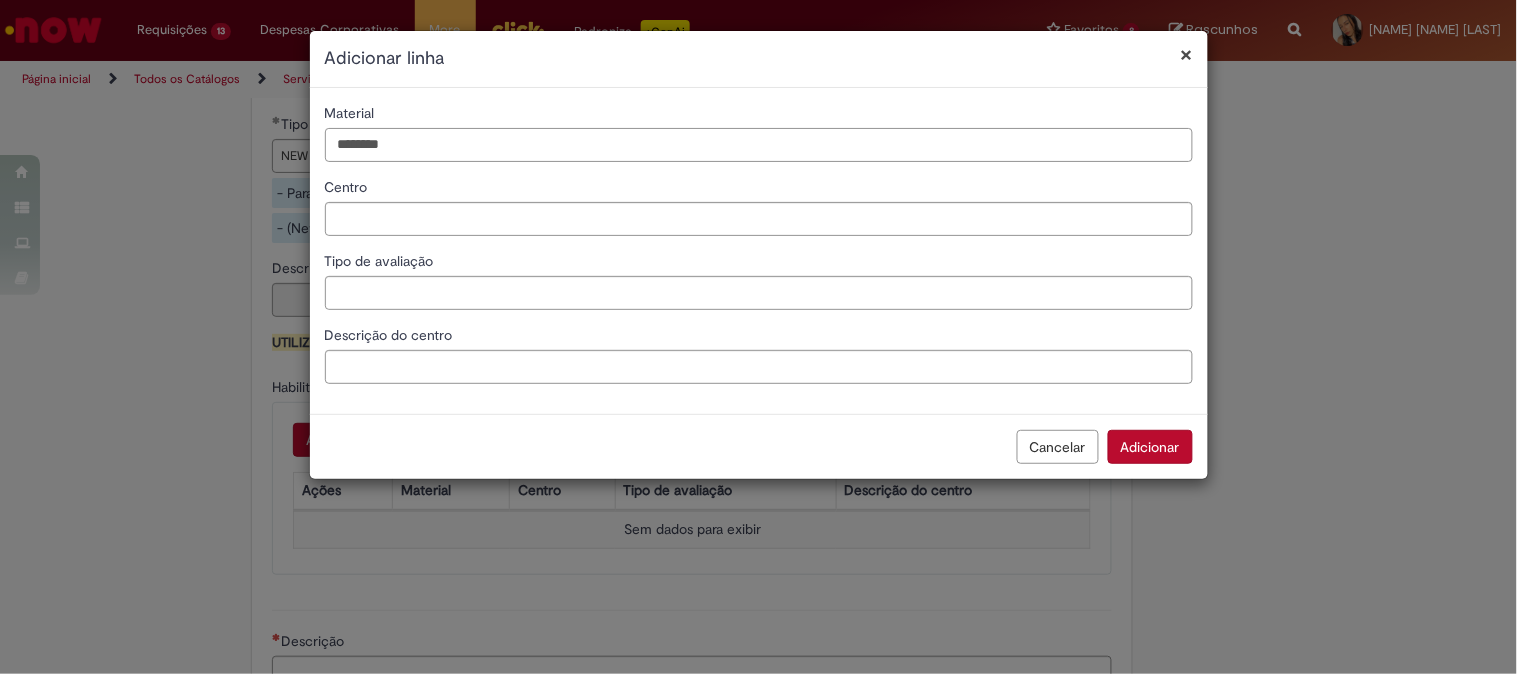 type on "********" 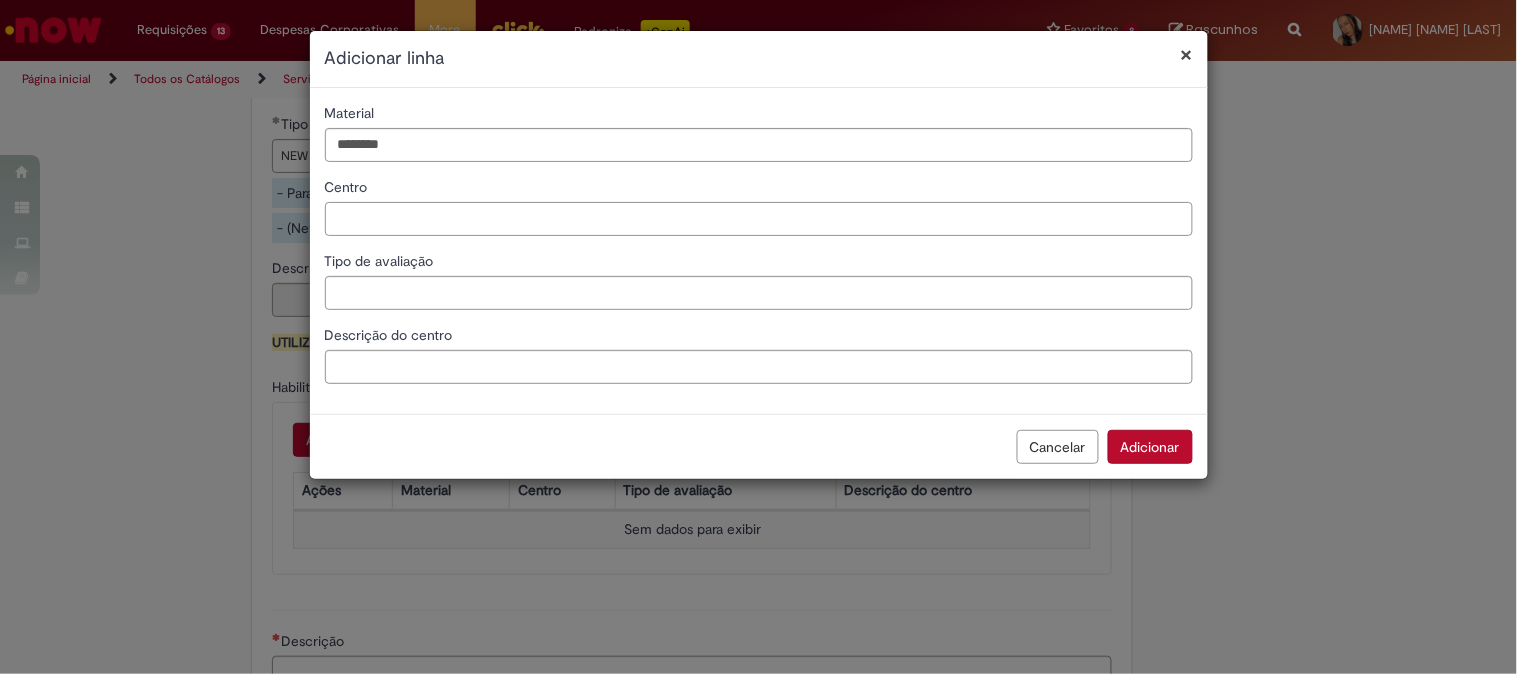 click on "Centro" at bounding box center [759, 219] 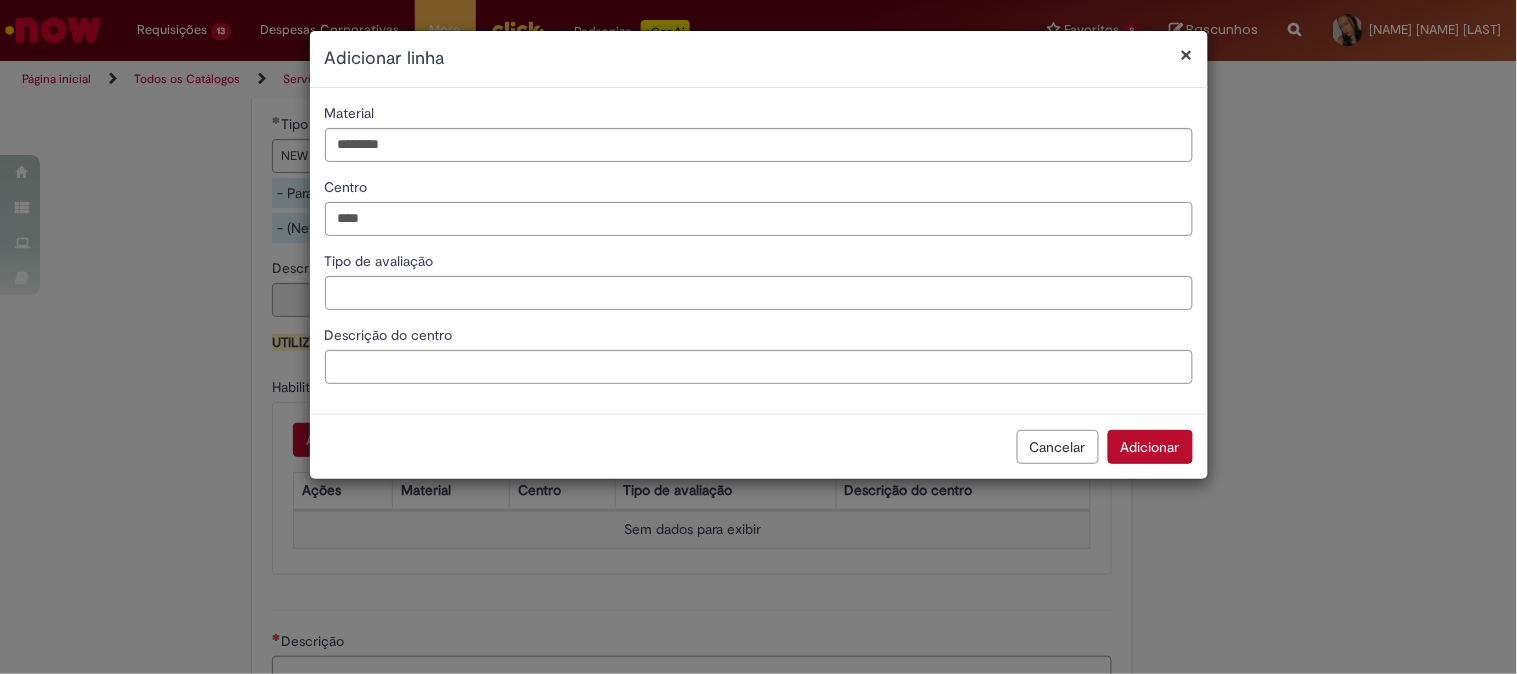 type on "****" 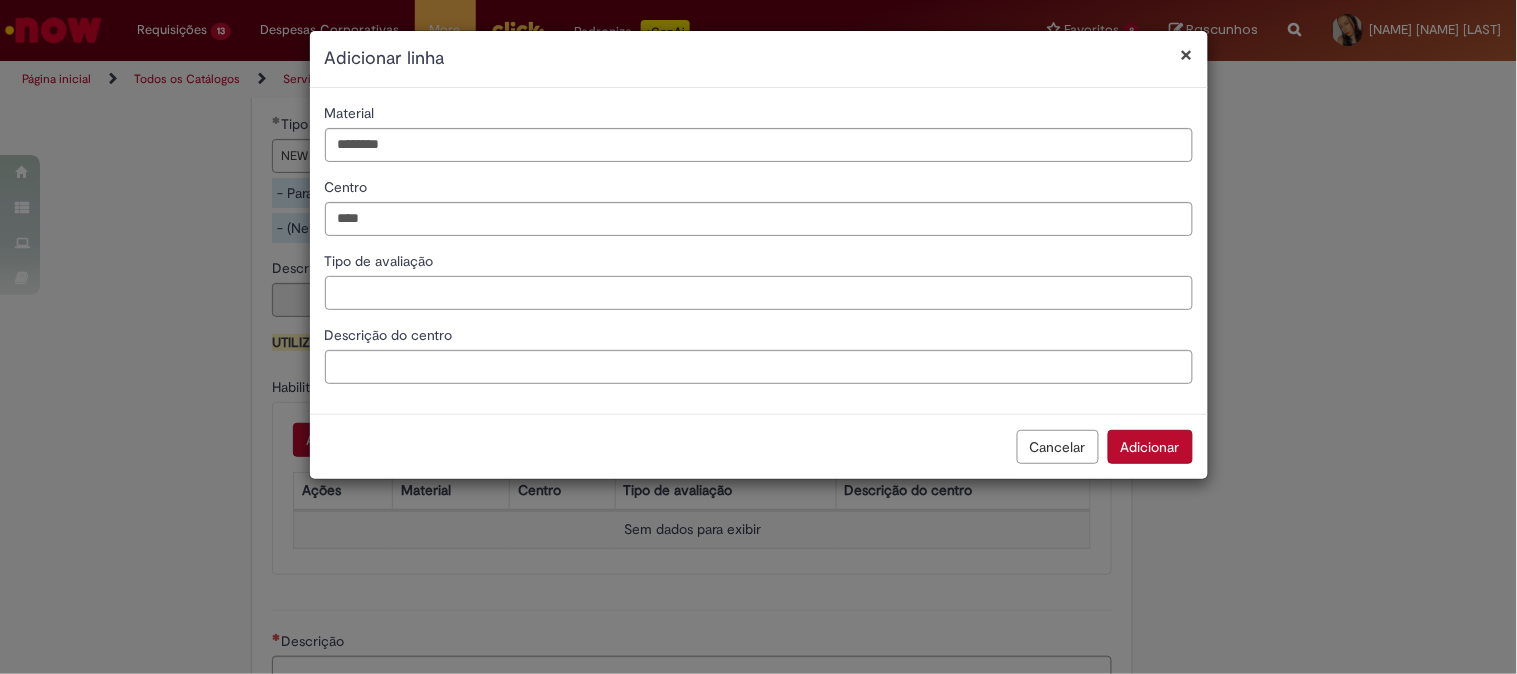 paste on "**********" 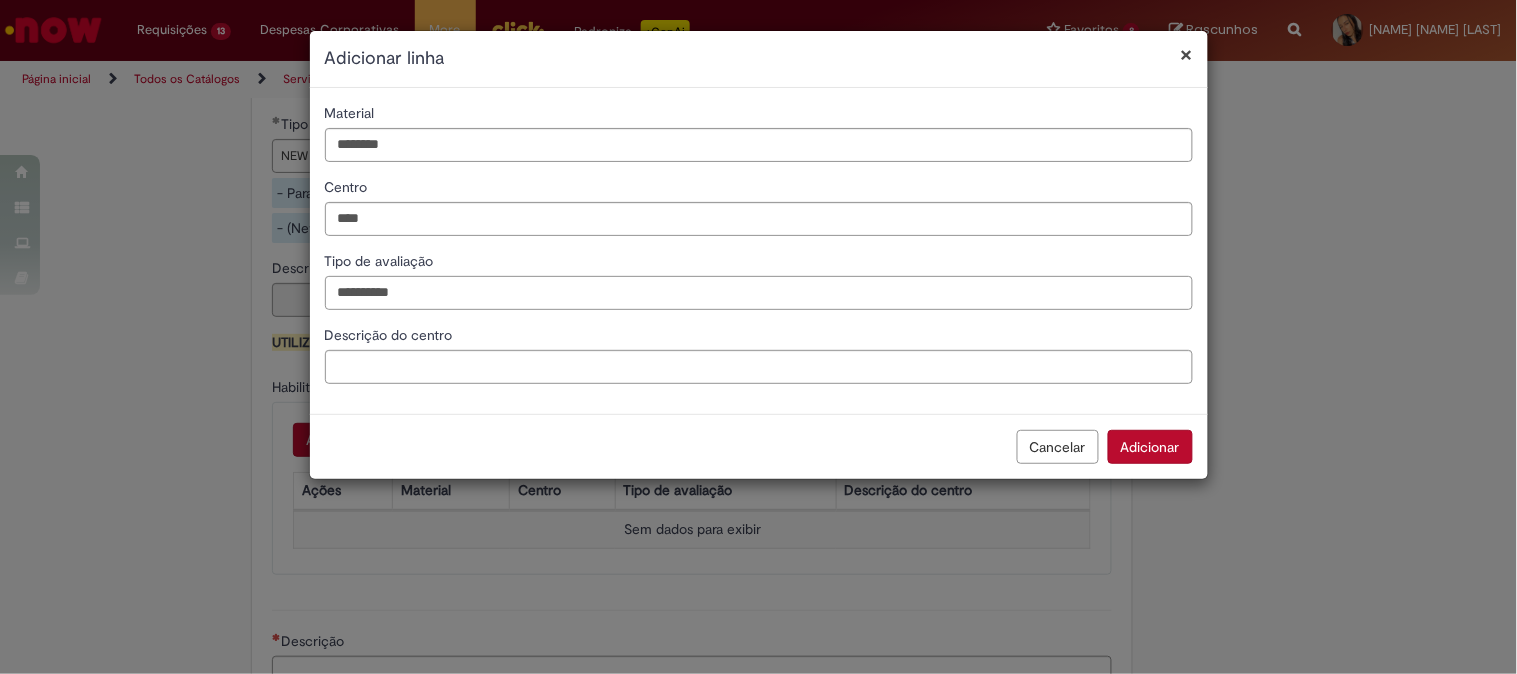 type on "**********" 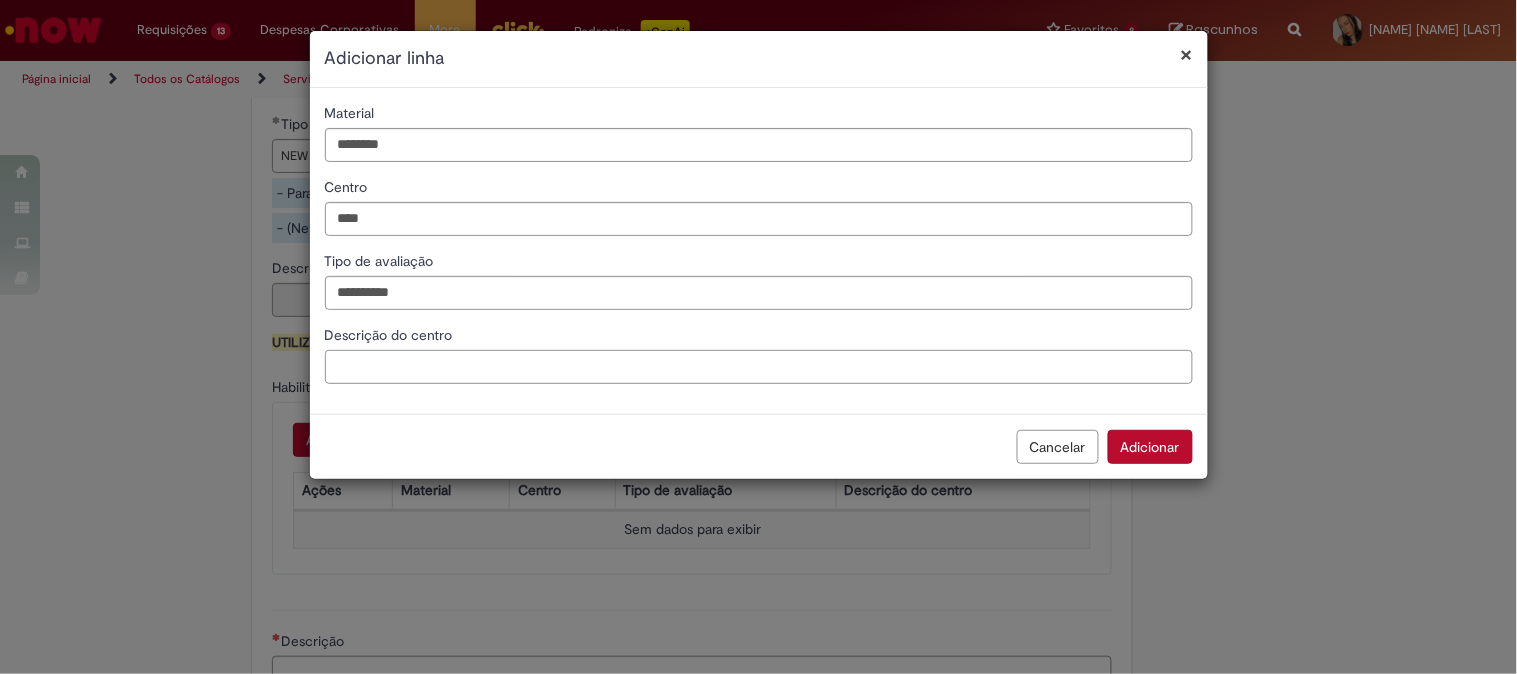 click on "Descrição do centro" at bounding box center (759, 367) 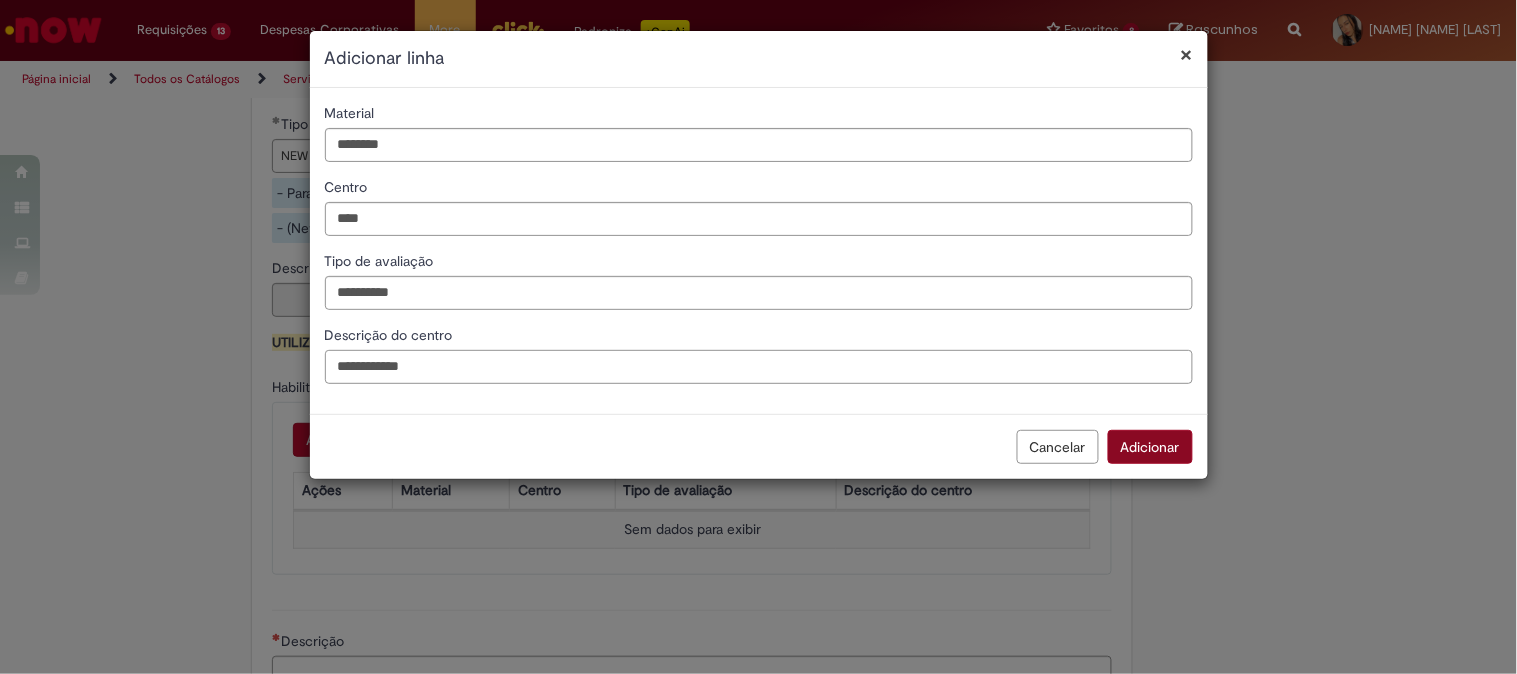type on "**********" 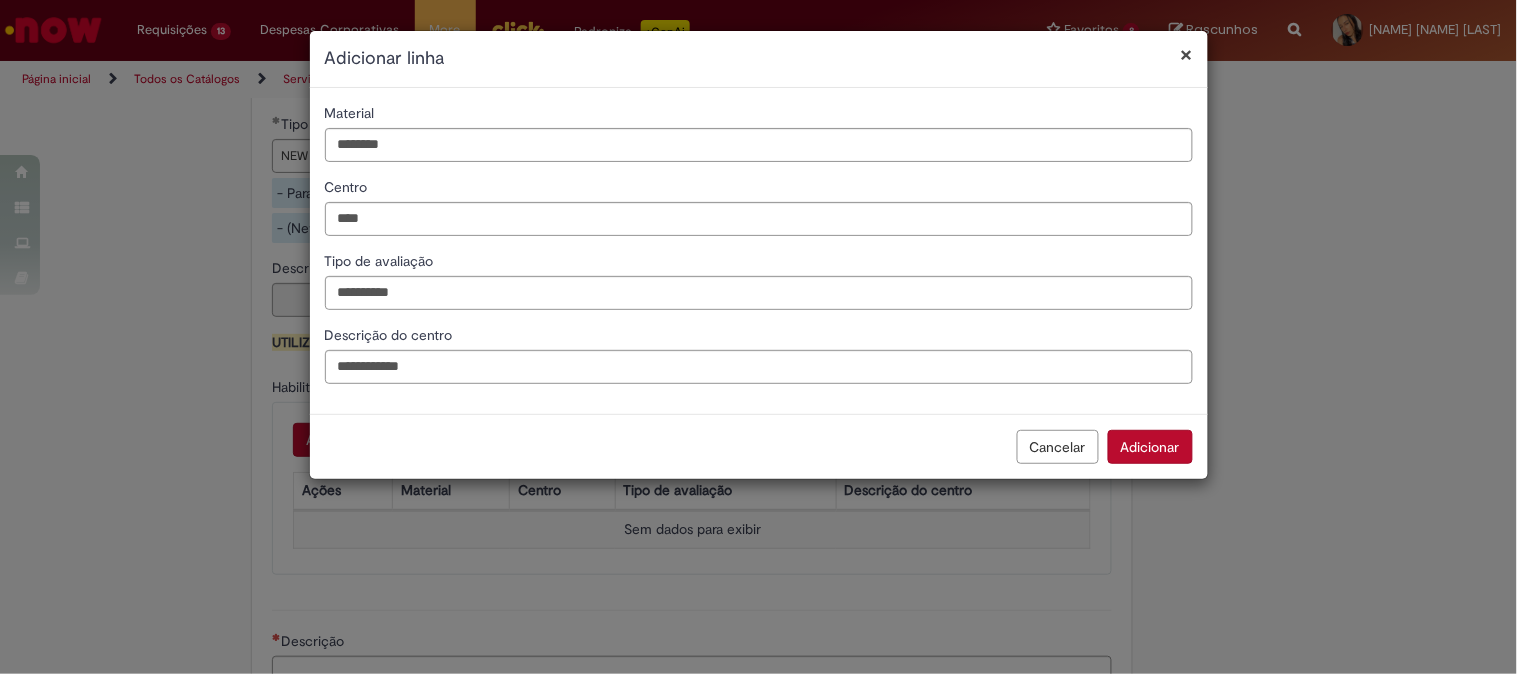 click on "Adicionar" at bounding box center (1150, 447) 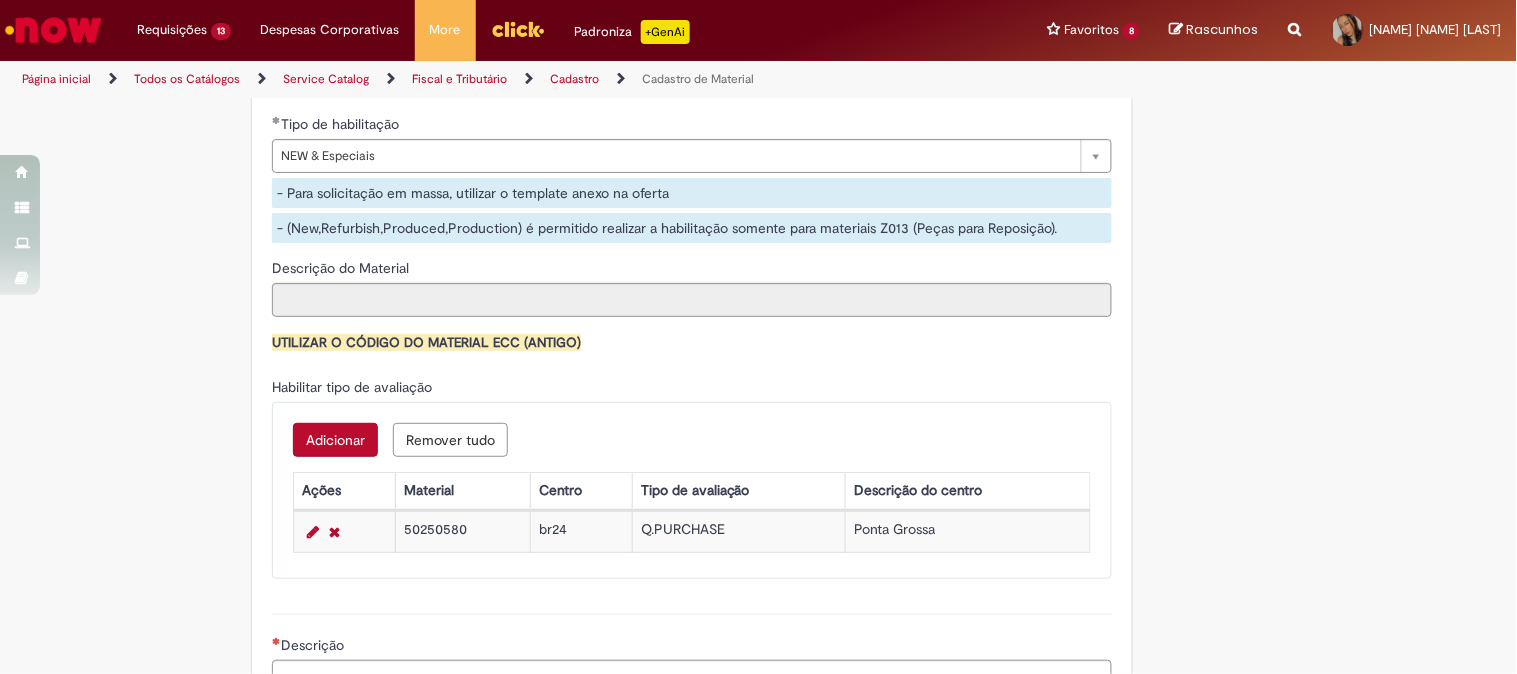 scroll, scrollTop: 1777, scrollLeft: 0, axis: vertical 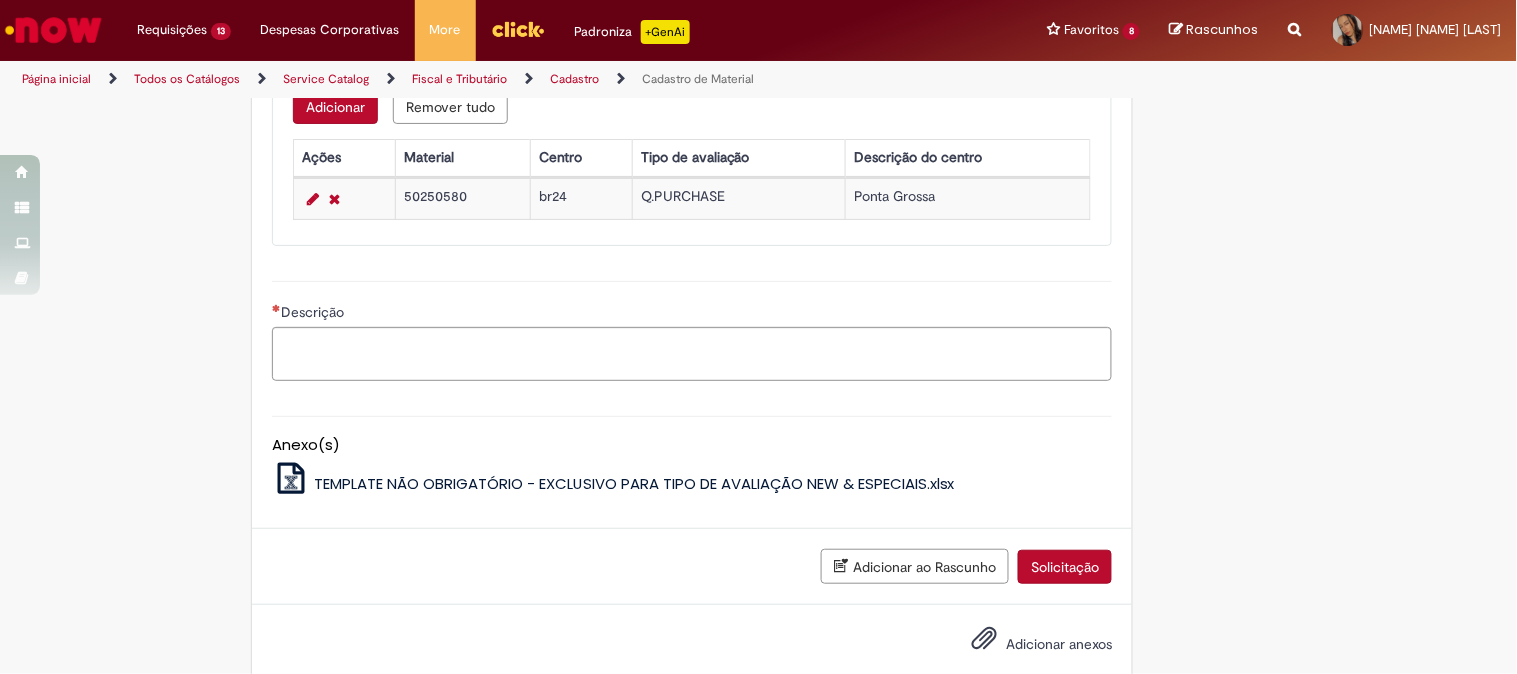 click on "Descrição" at bounding box center (692, 328) 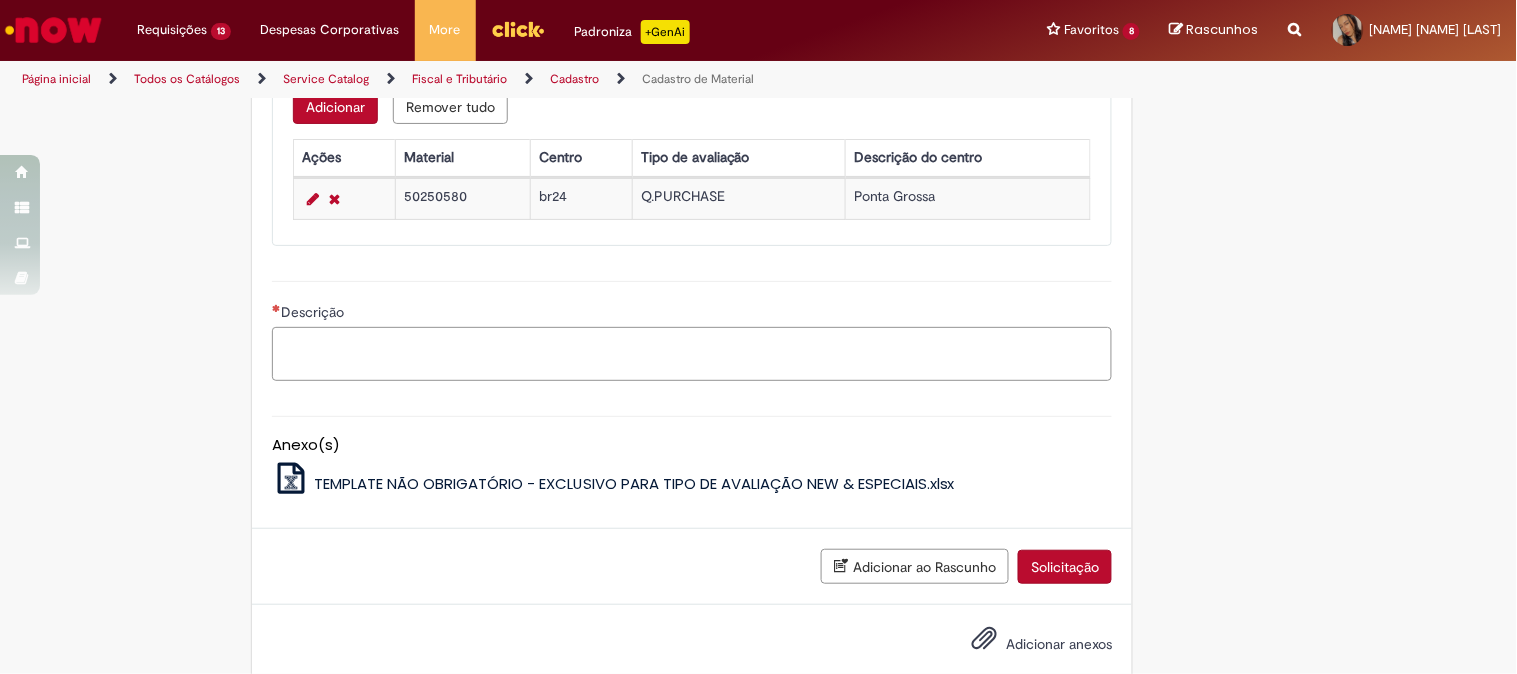 click on "Descrição" at bounding box center (692, 354) 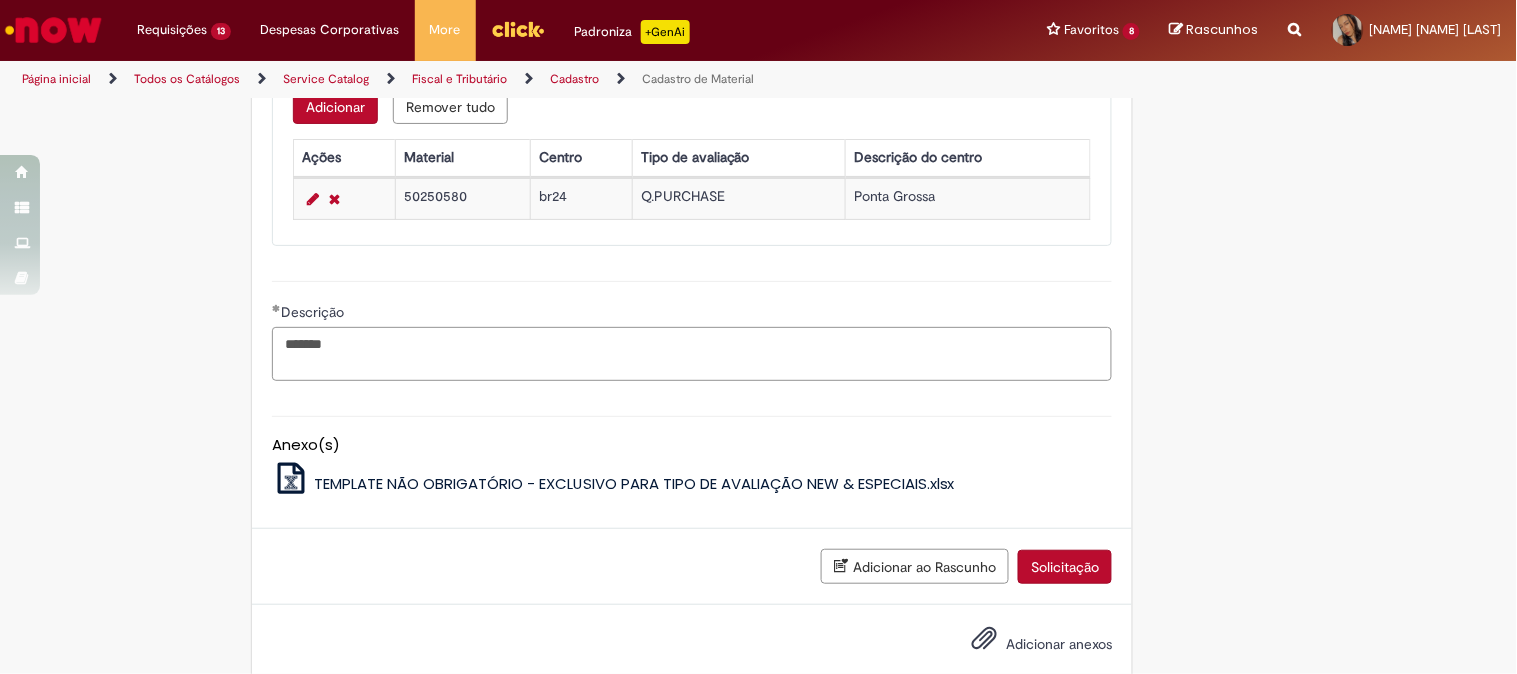 paste on "**********" 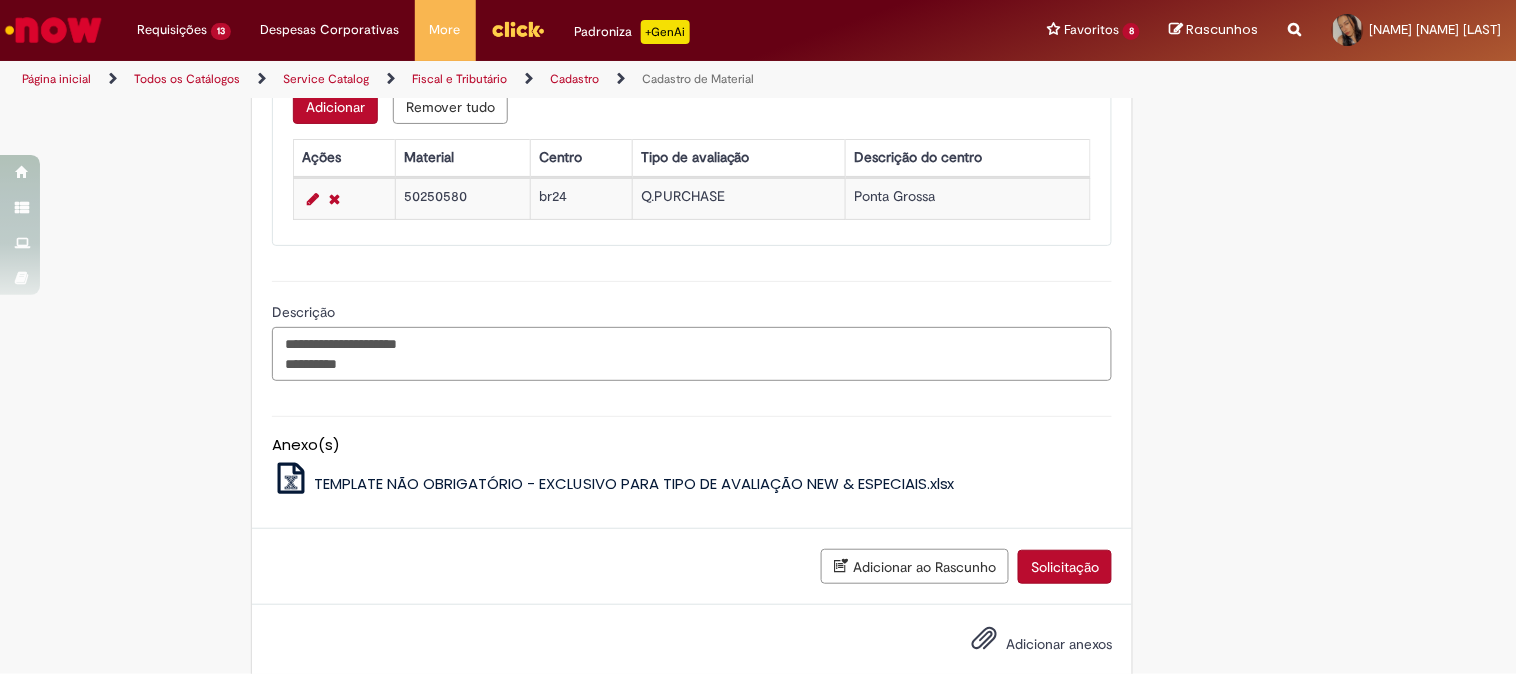paste on "*********" 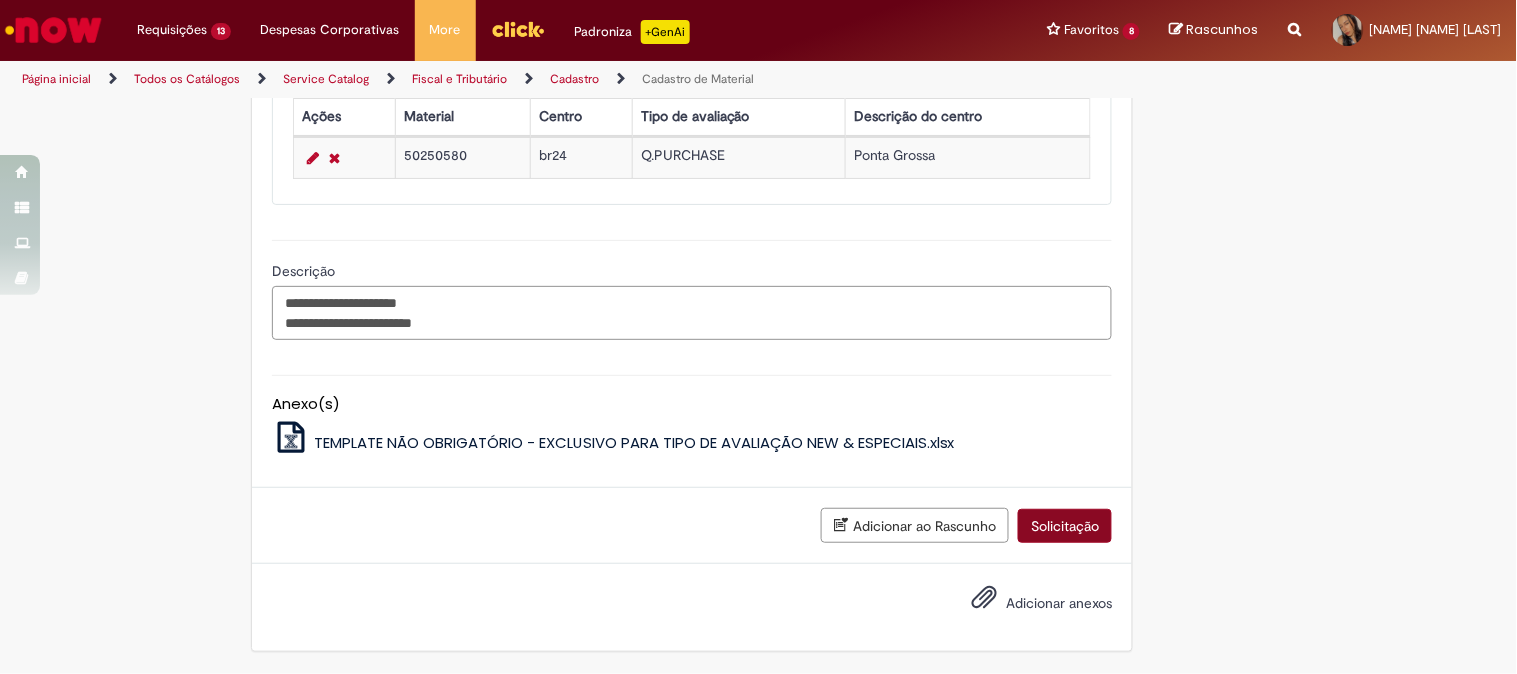 type on "**********" 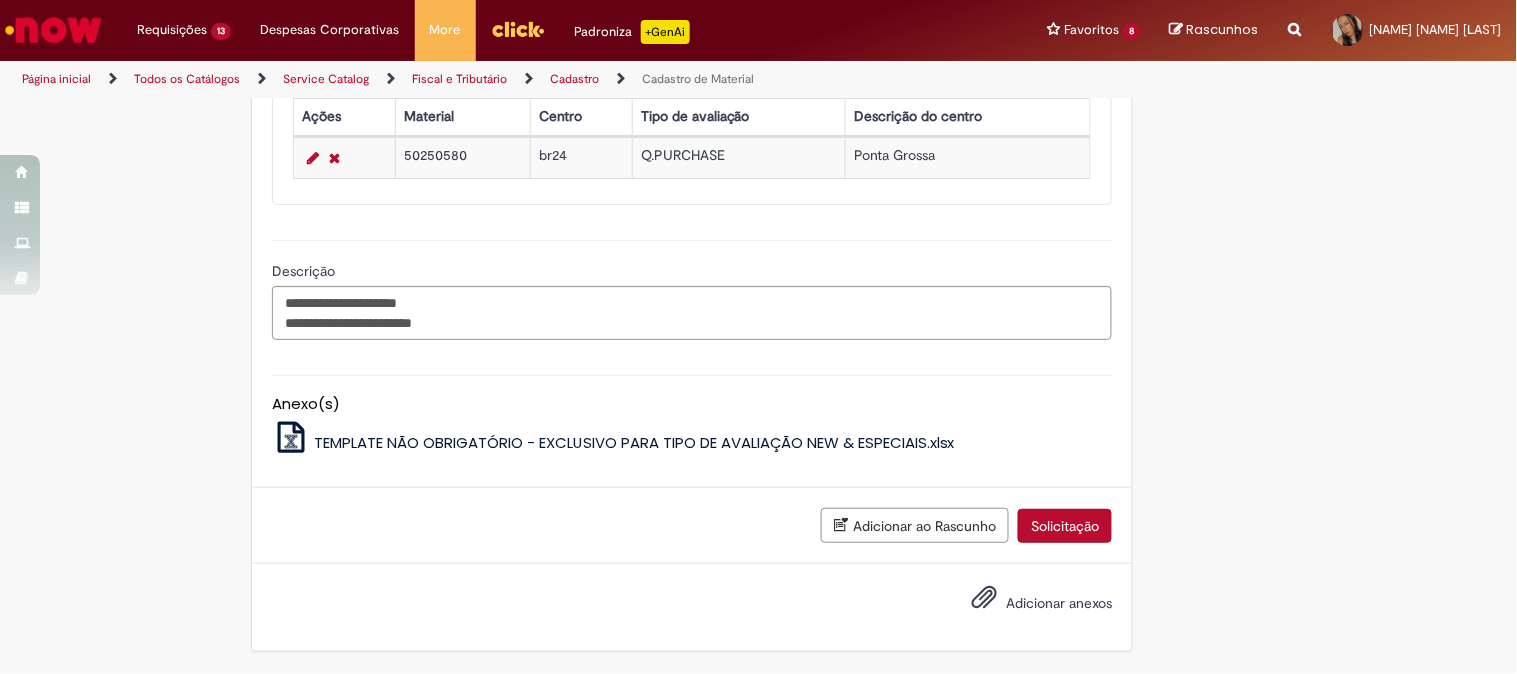 click on "Solicitação" at bounding box center (1065, 526) 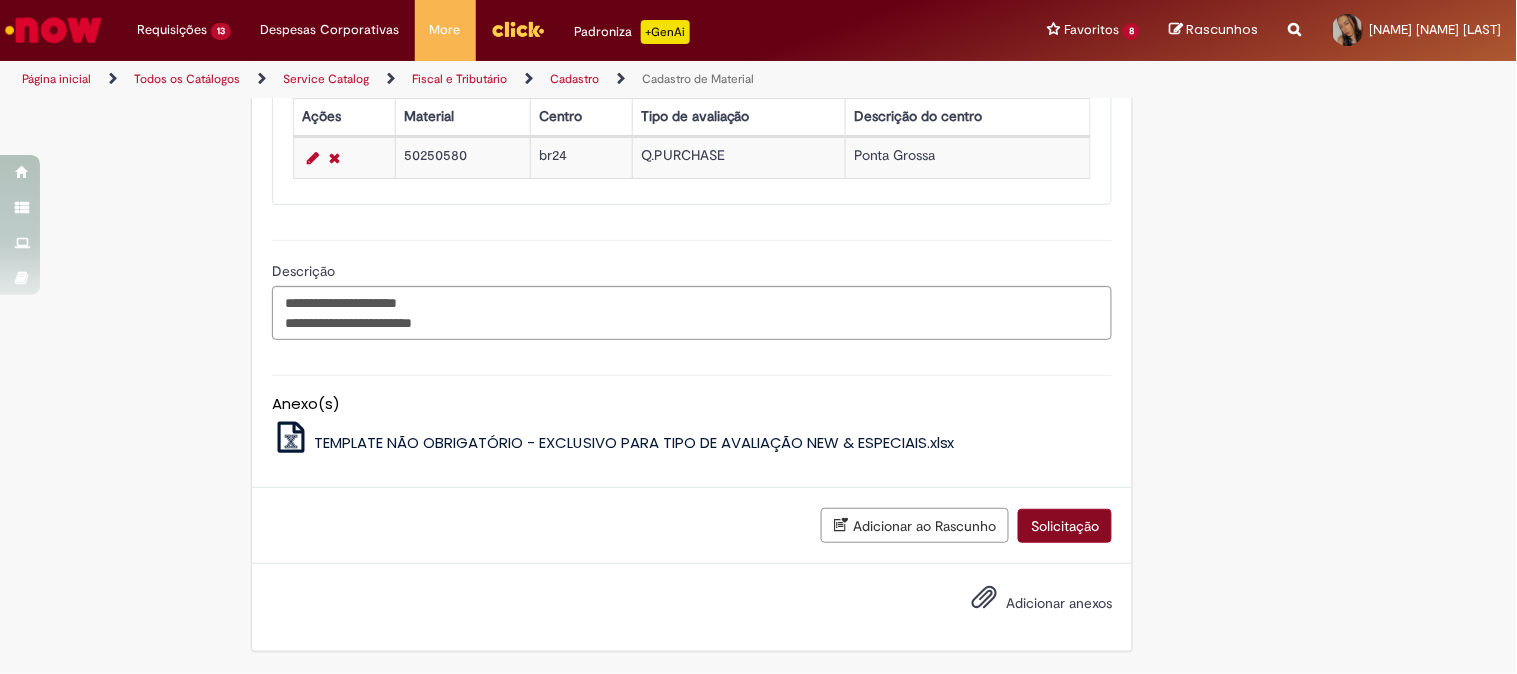 scroll, scrollTop: 1774, scrollLeft: 0, axis: vertical 